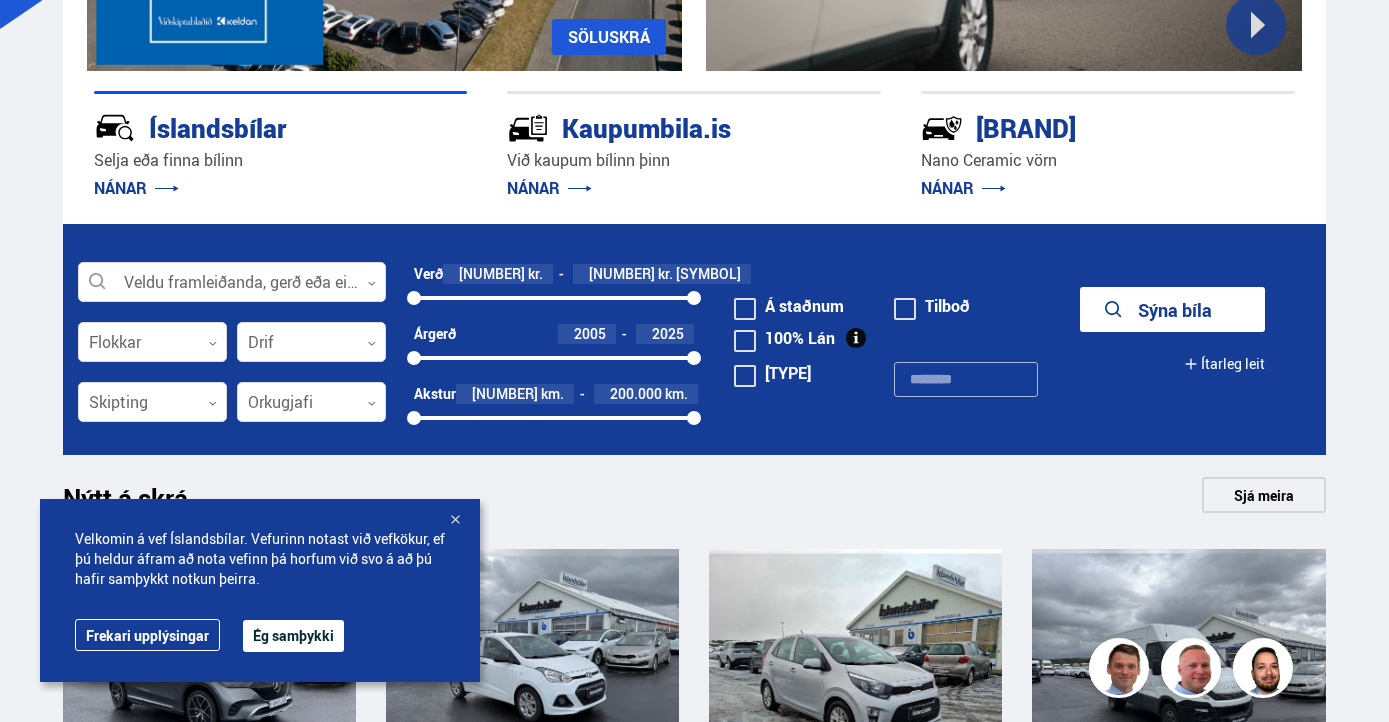 scroll, scrollTop: 403, scrollLeft: 0, axis: vertical 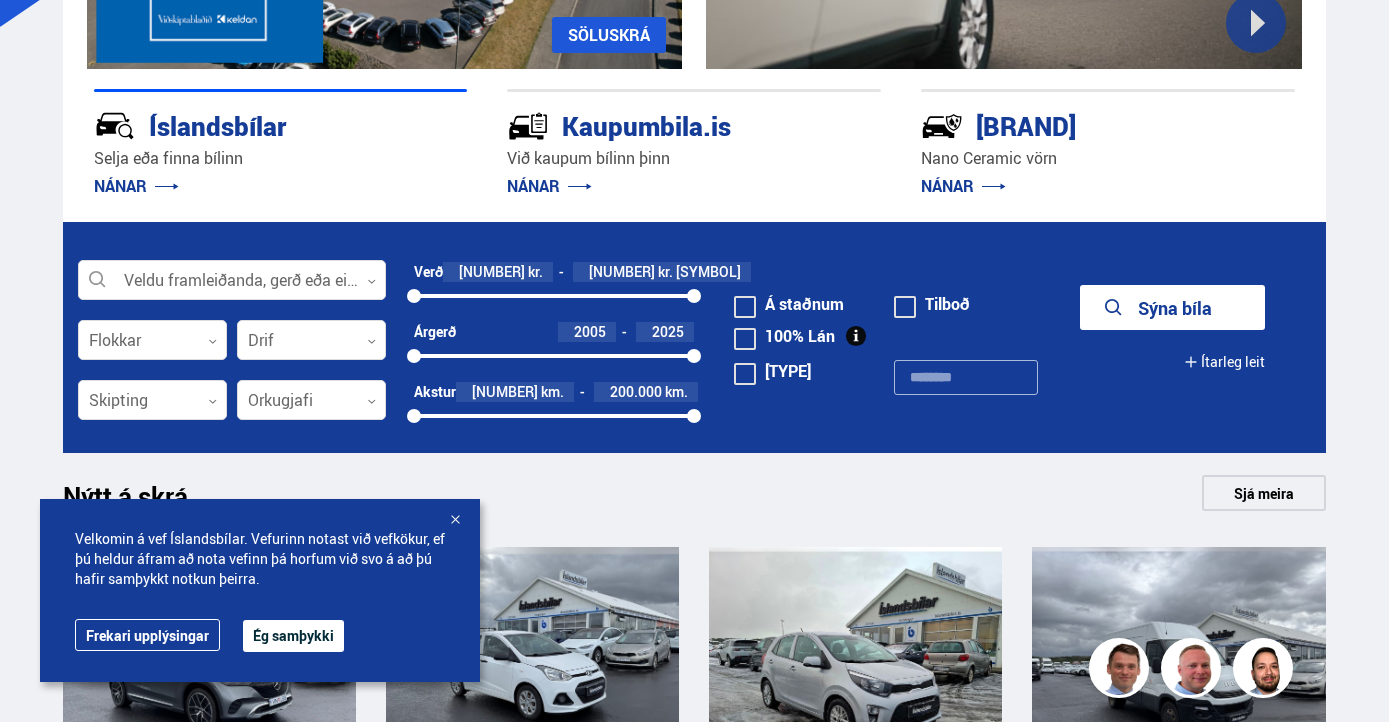 click on "Ég samþykki" at bounding box center [293, 636] 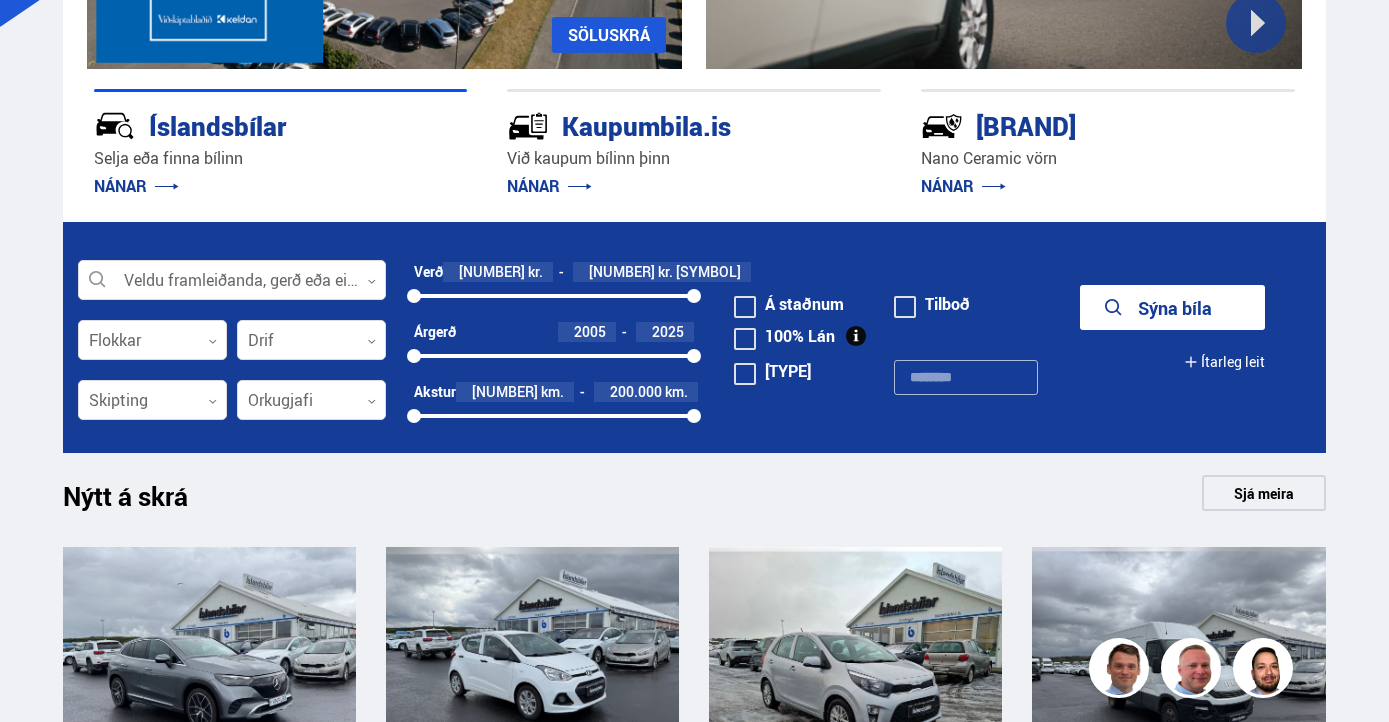 scroll, scrollTop: 0, scrollLeft: 0, axis: both 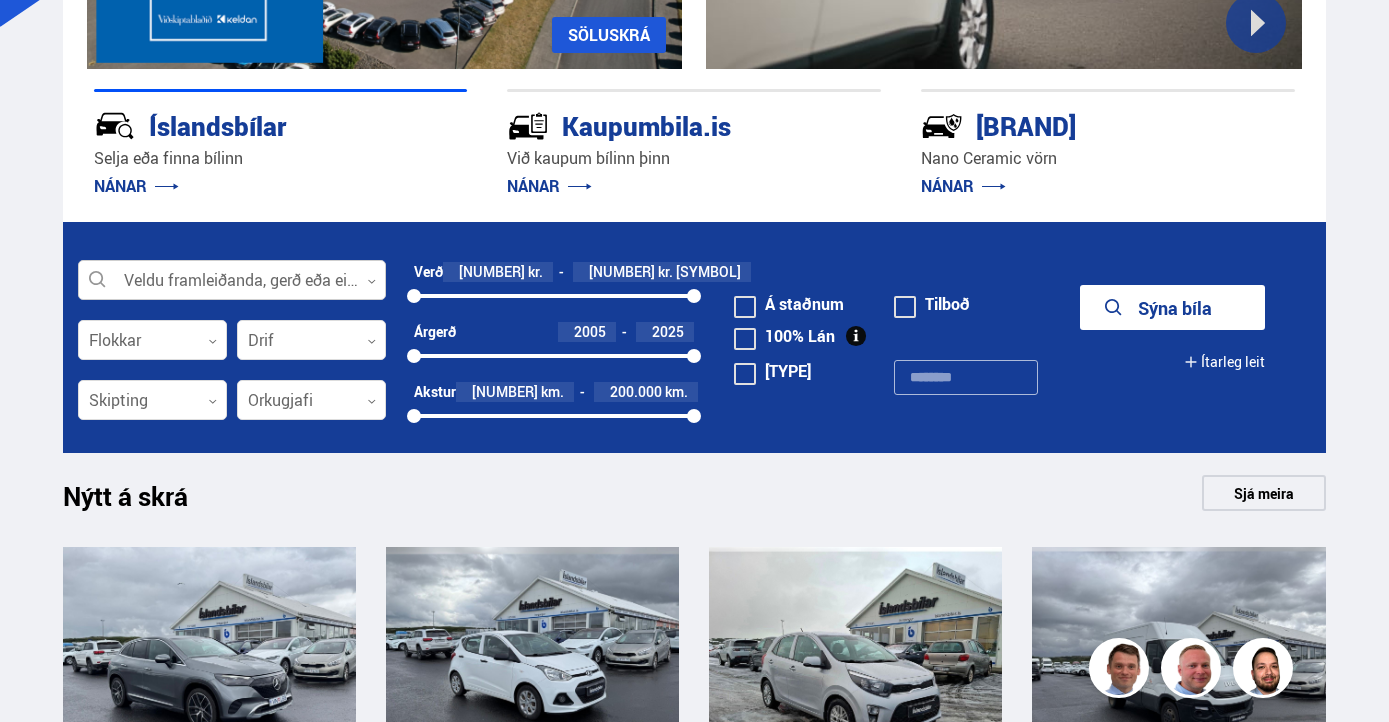 click at bounding box center (232, 281) 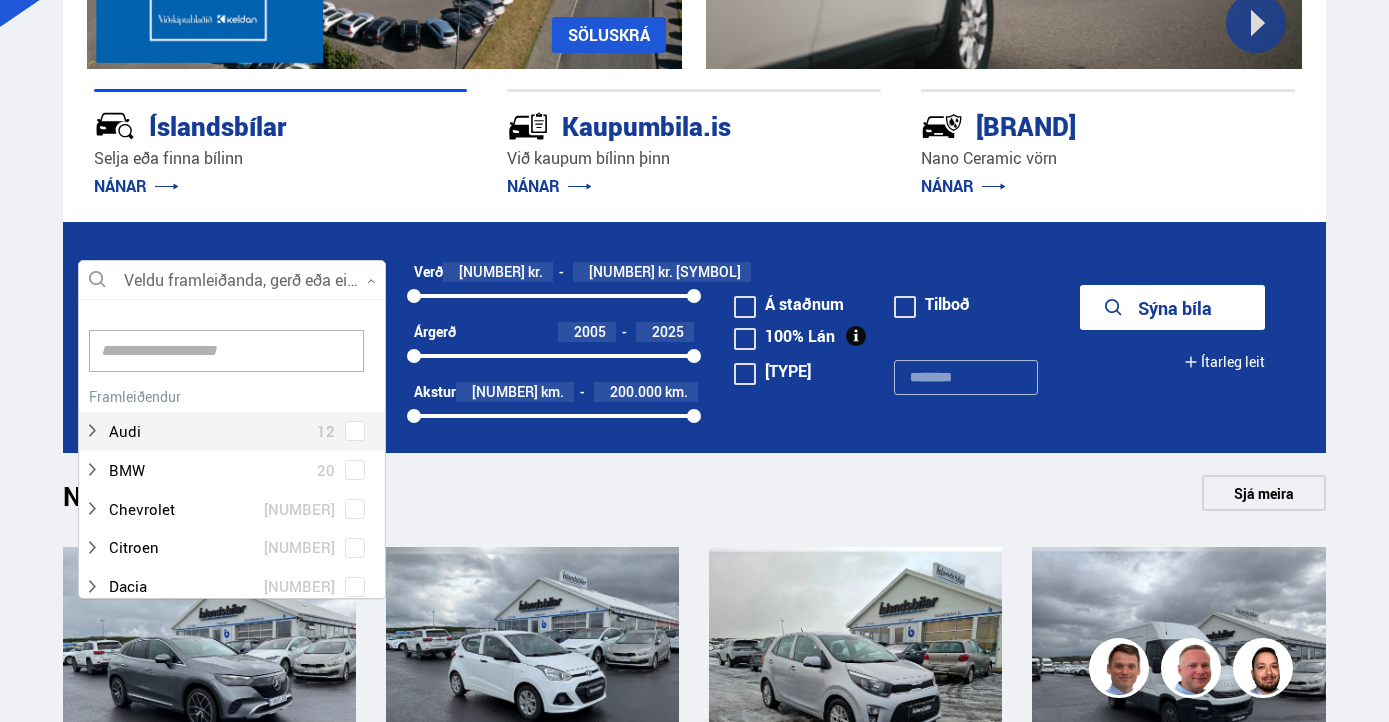 scroll, scrollTop: 302, scrollLeft: 315, axis: both 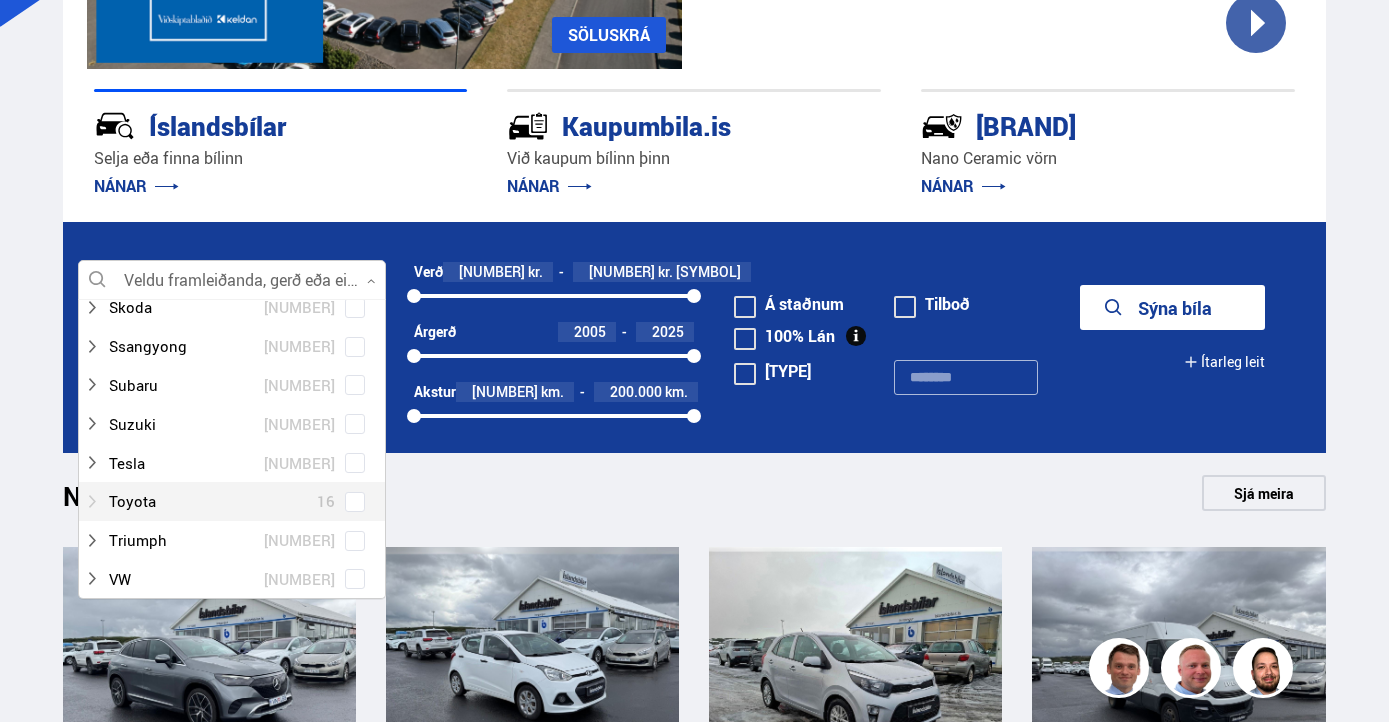 click at bounding box center (212, 501) 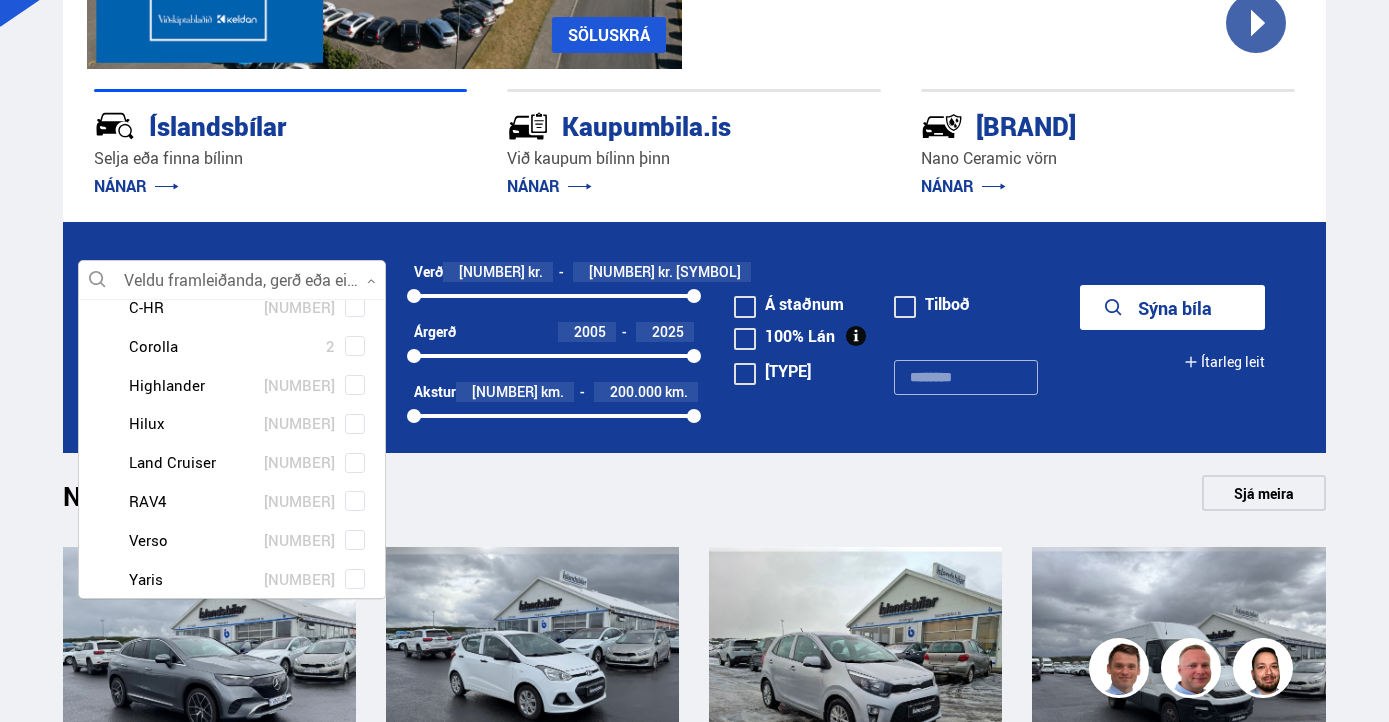 scroll, scrollTop: 1453, scrollLeft: 0, axis: vertical 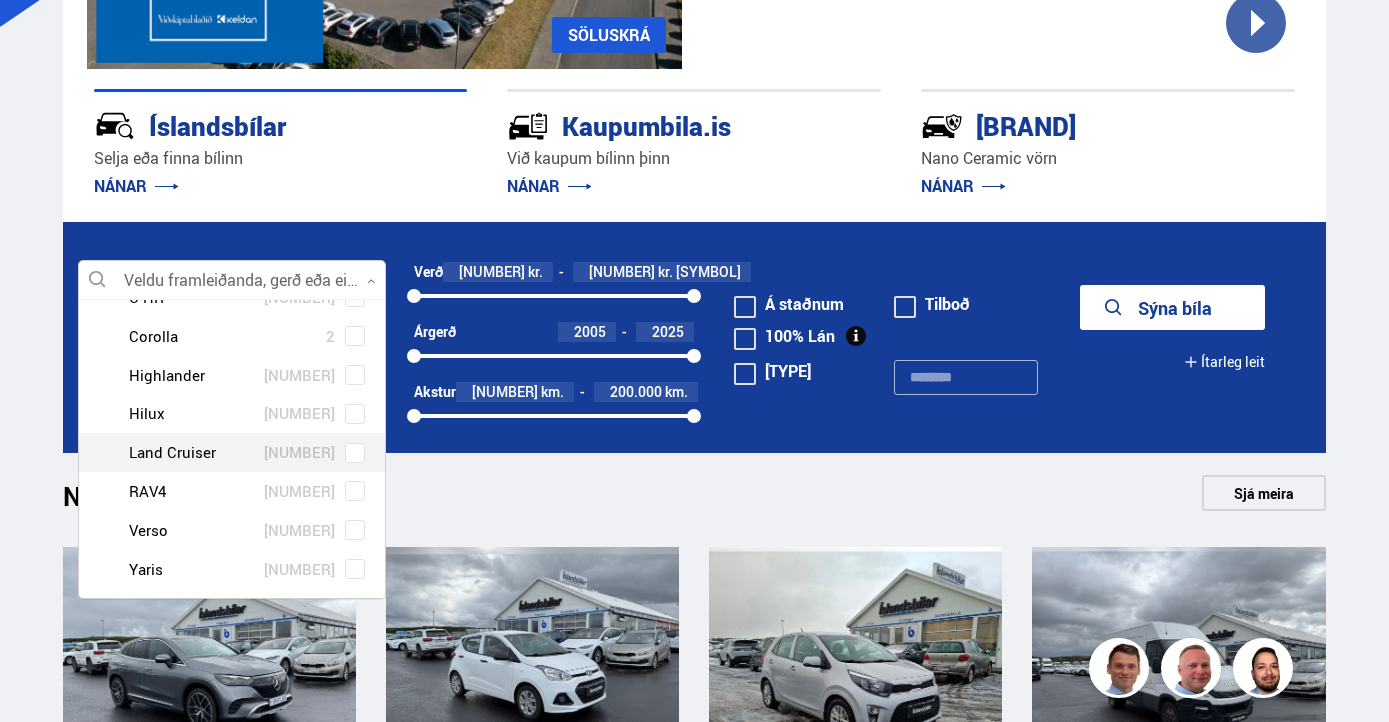 click at bounding box center (252, 452) 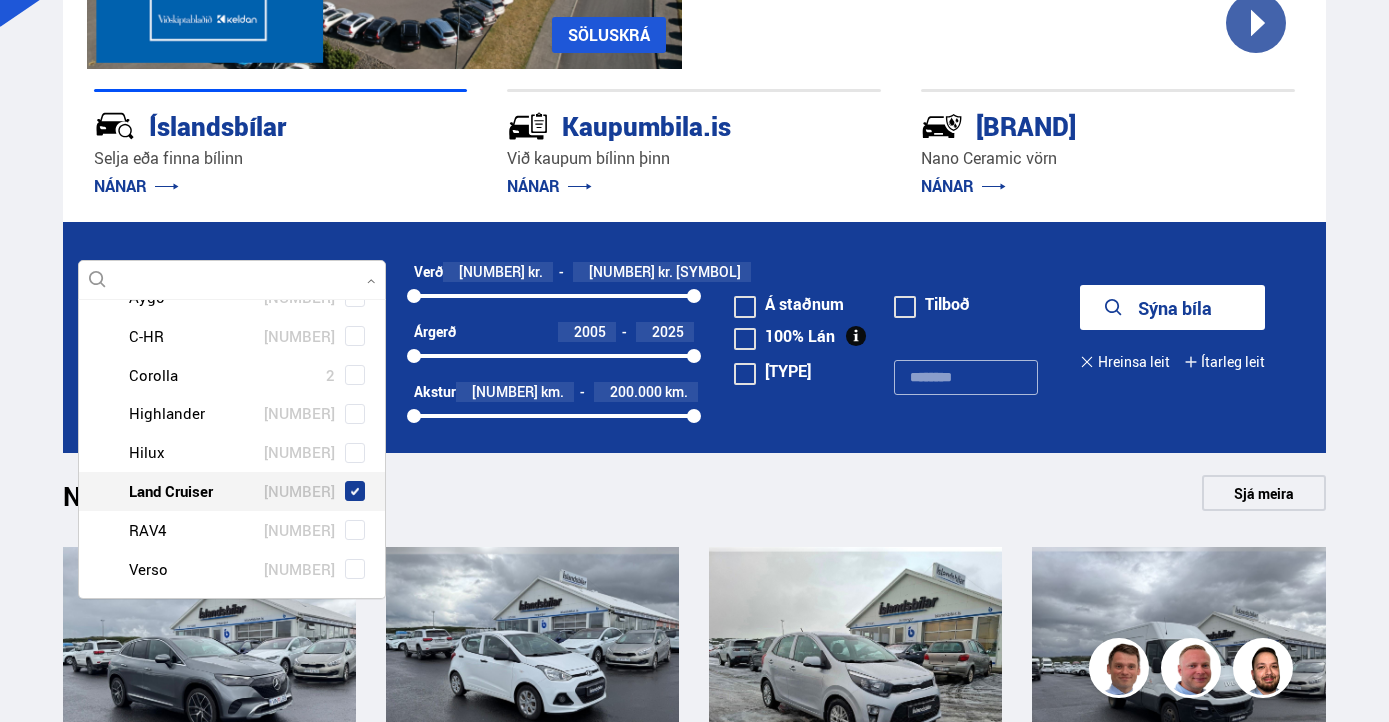 click on "Toyota  Aygo   1   Toyota  C-HR   1   Toyota  Corolla   2   Toyota  Highlander   1   Toyota  Hilux   1   Toyota  Land Cruiser   3   Toyota  RAV4   5   Toyota  Verso   1   Toyota  Yaris   1" at bounding box center (232, 452) 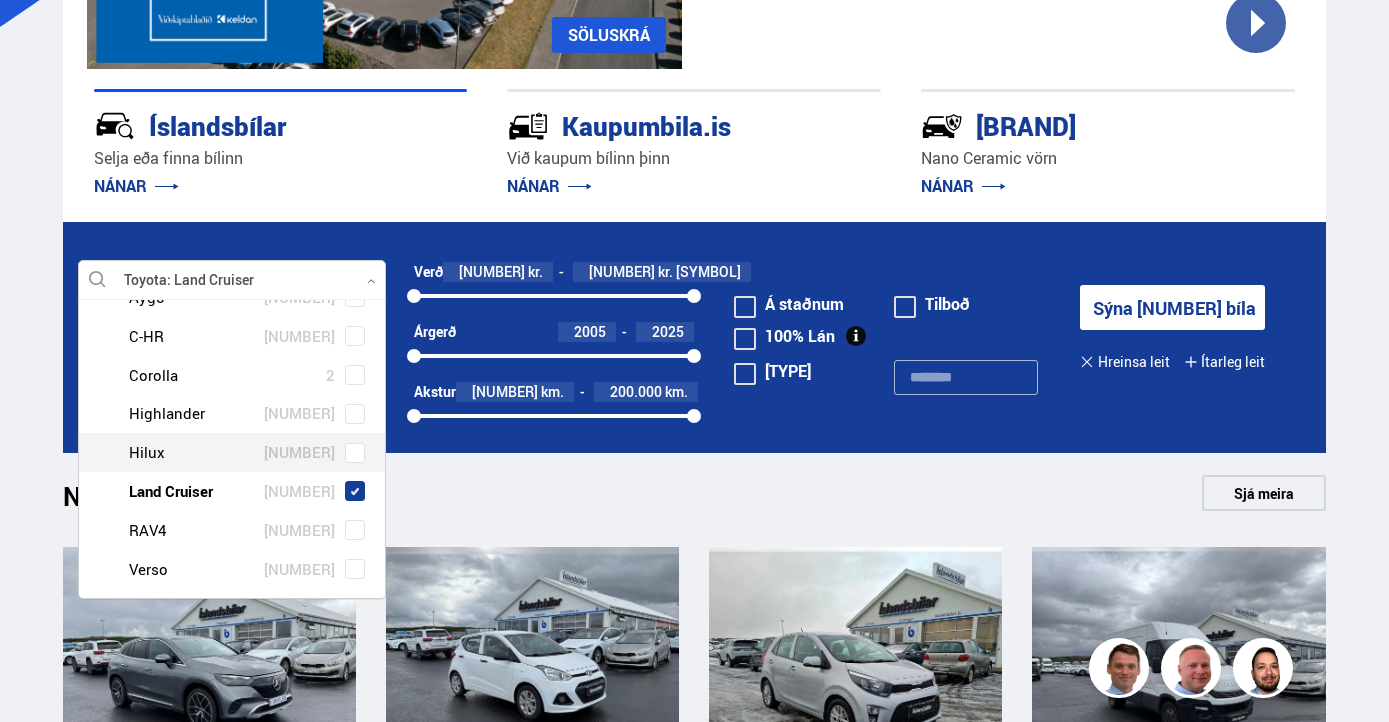 click at bounding box center [355, 453] 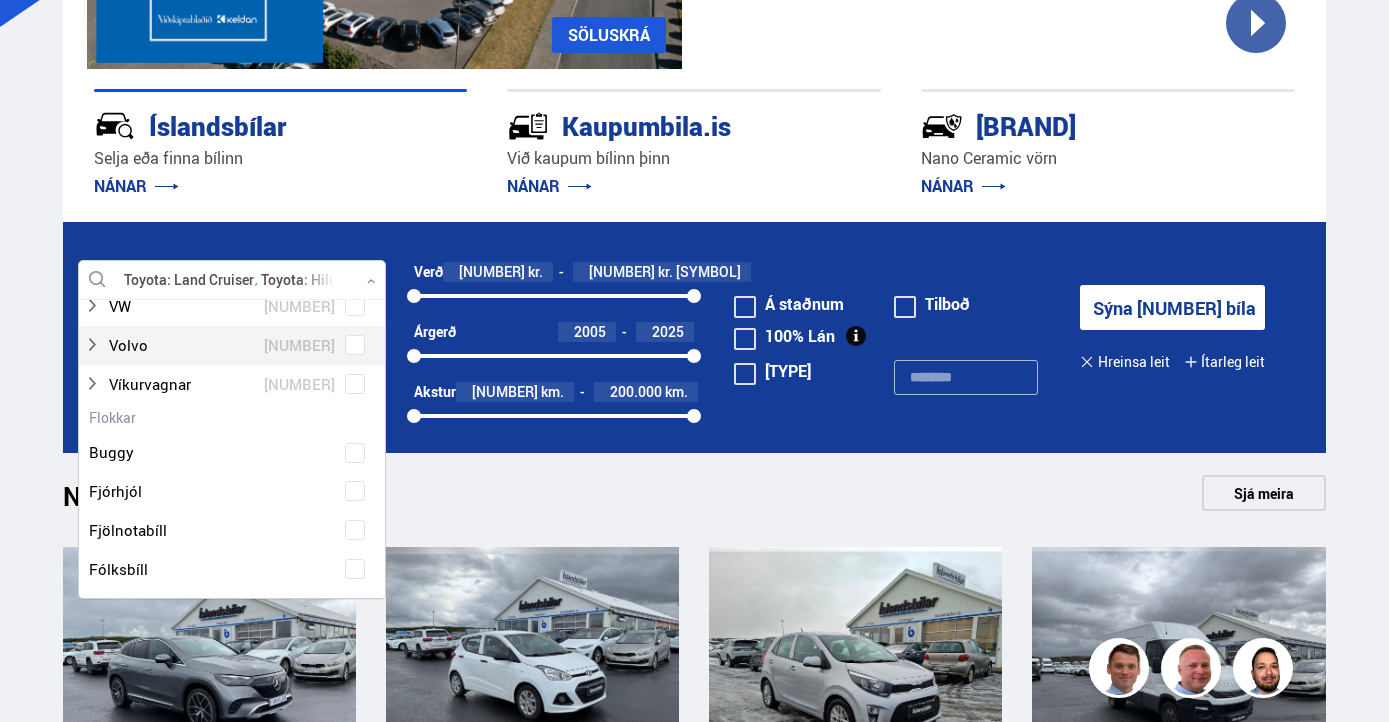 scroll, scrollTop: 1835, scrollLeft: 0, axis: vertical 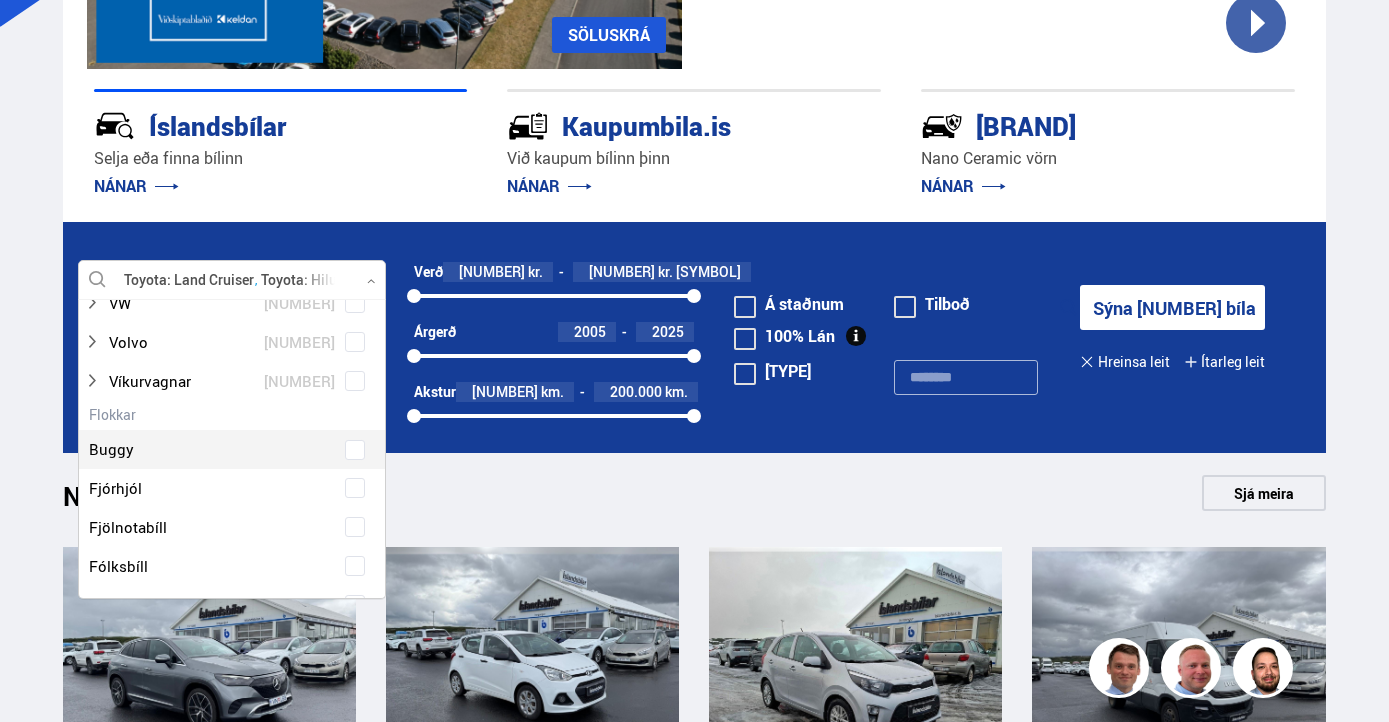 click on "Sýna 4 bíla" at bounding box center (1172, 307) 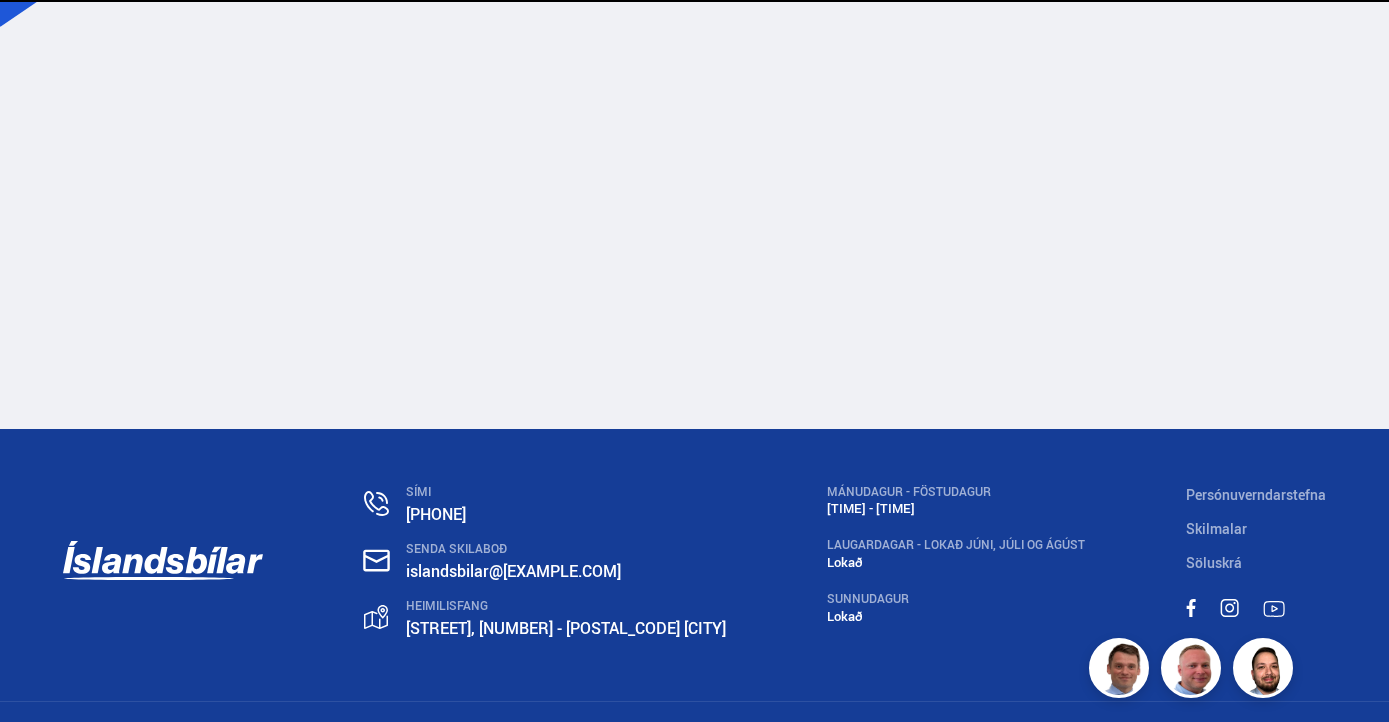 scroll, scrollTop: 0, scrollLeft: 0, axis: both 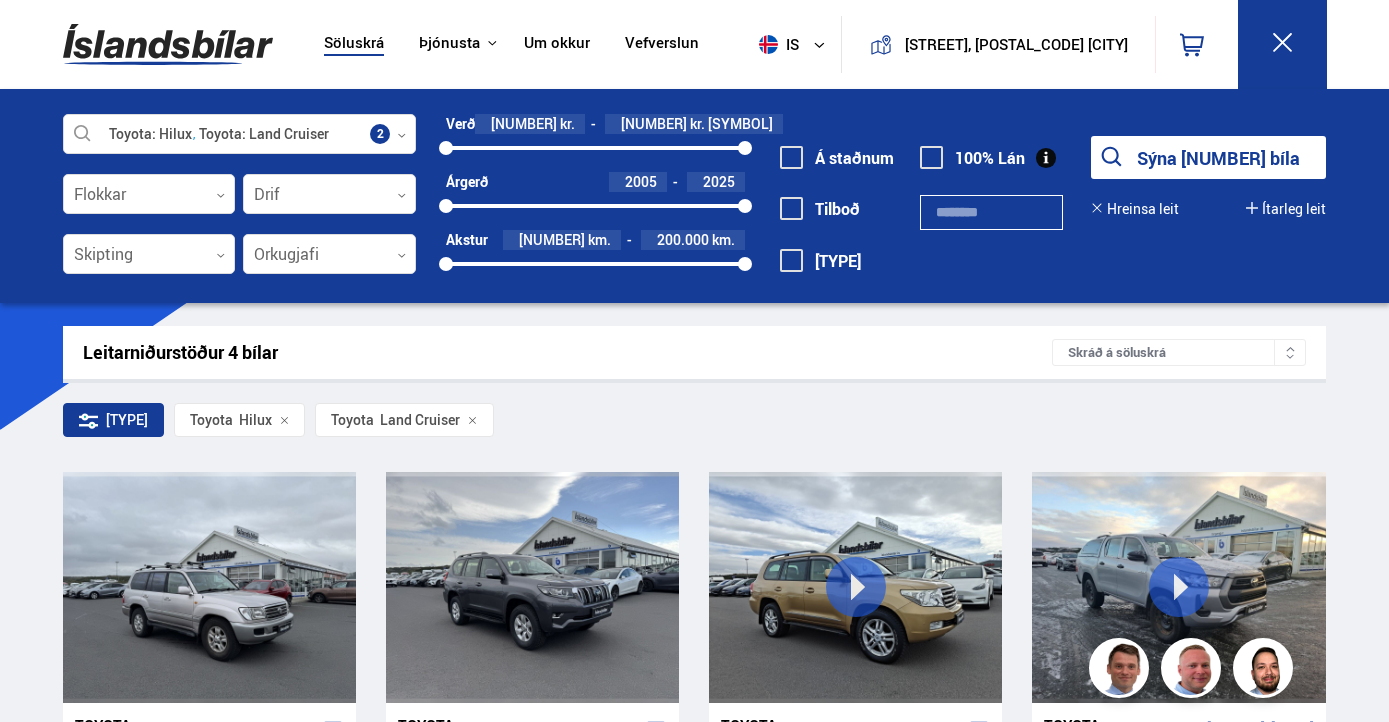click at bounding box center (168, 44) 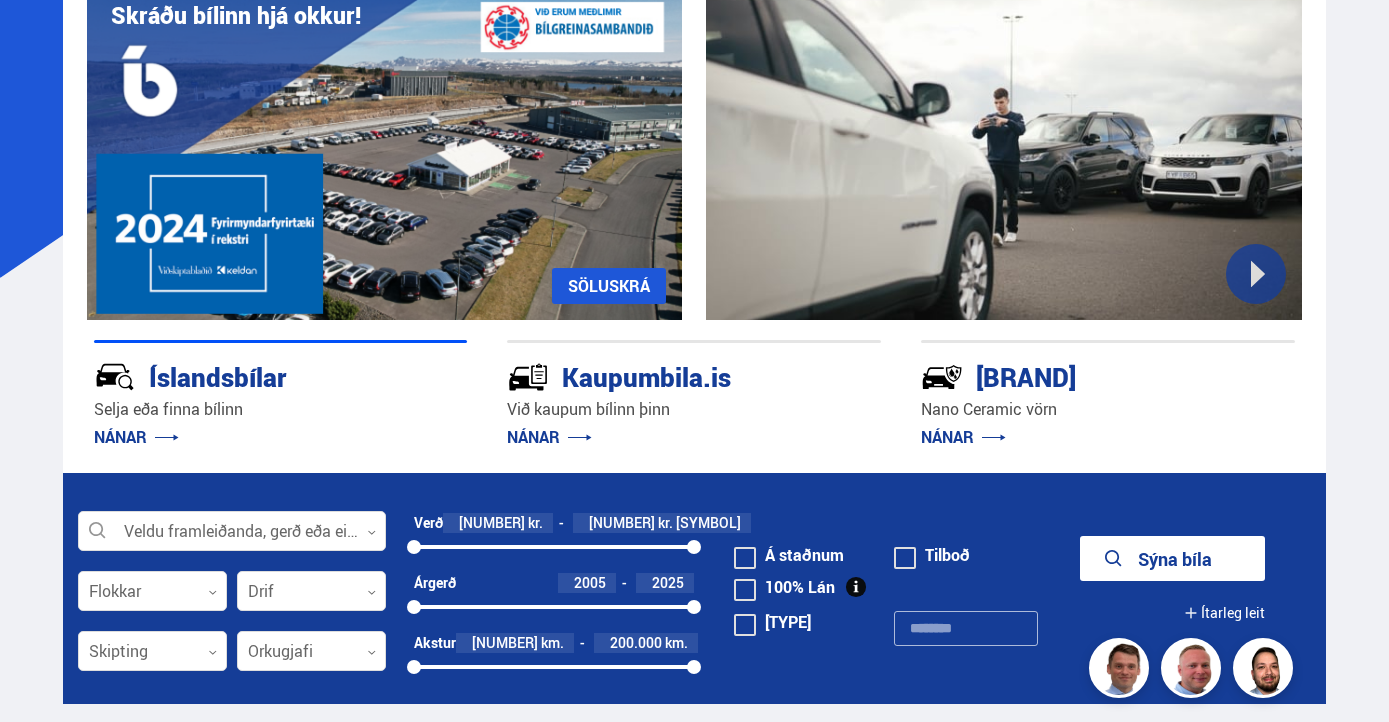 scroll, scrollTop: 154, scrollLeft: 0, axis: vertical 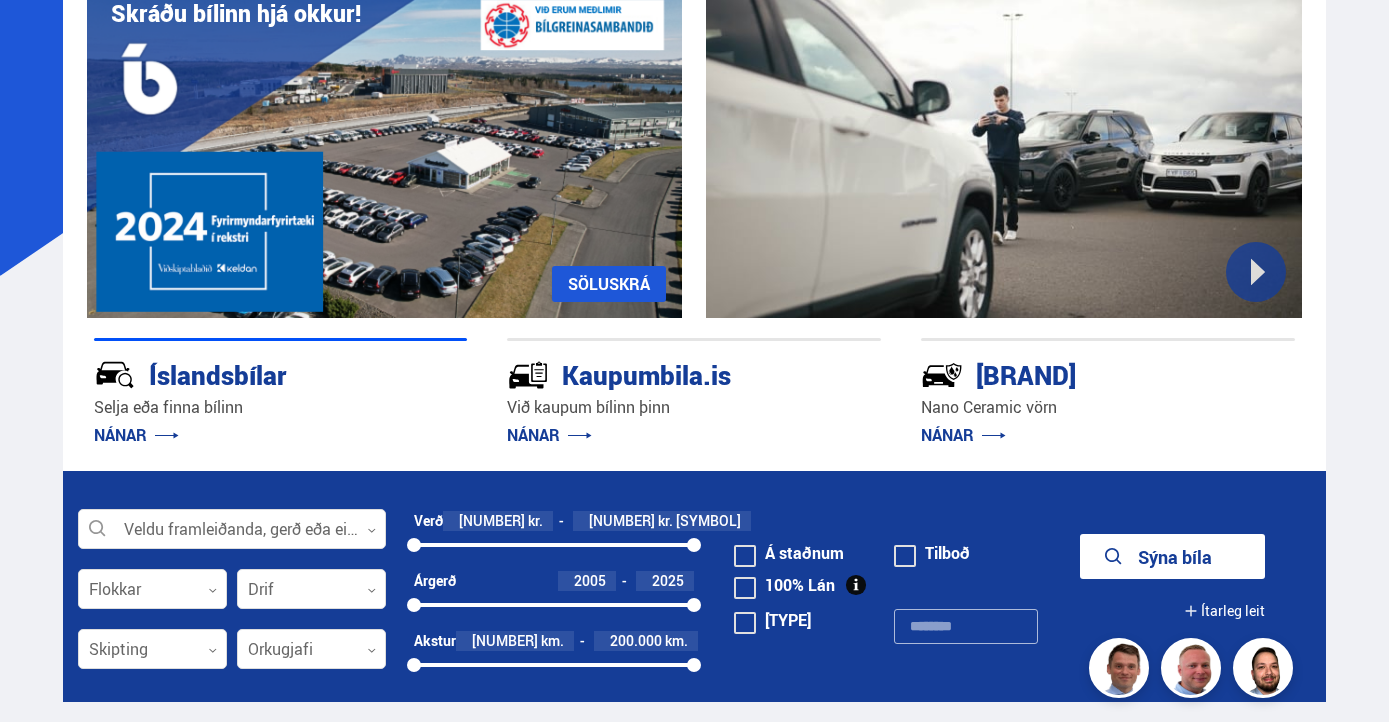 click on "NÁNAR" at bounding box center (549, 435) 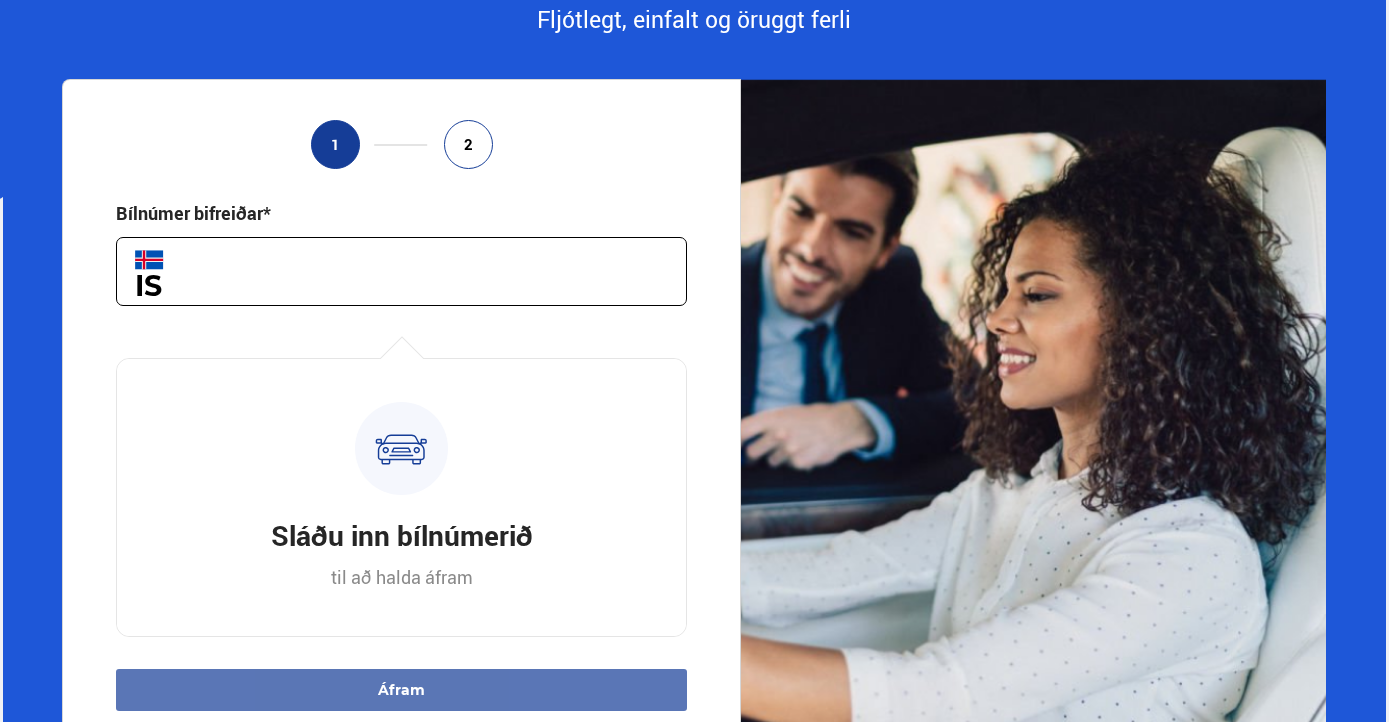 scroll, scrollTop: 0, scrollLeft: 0, axis: both 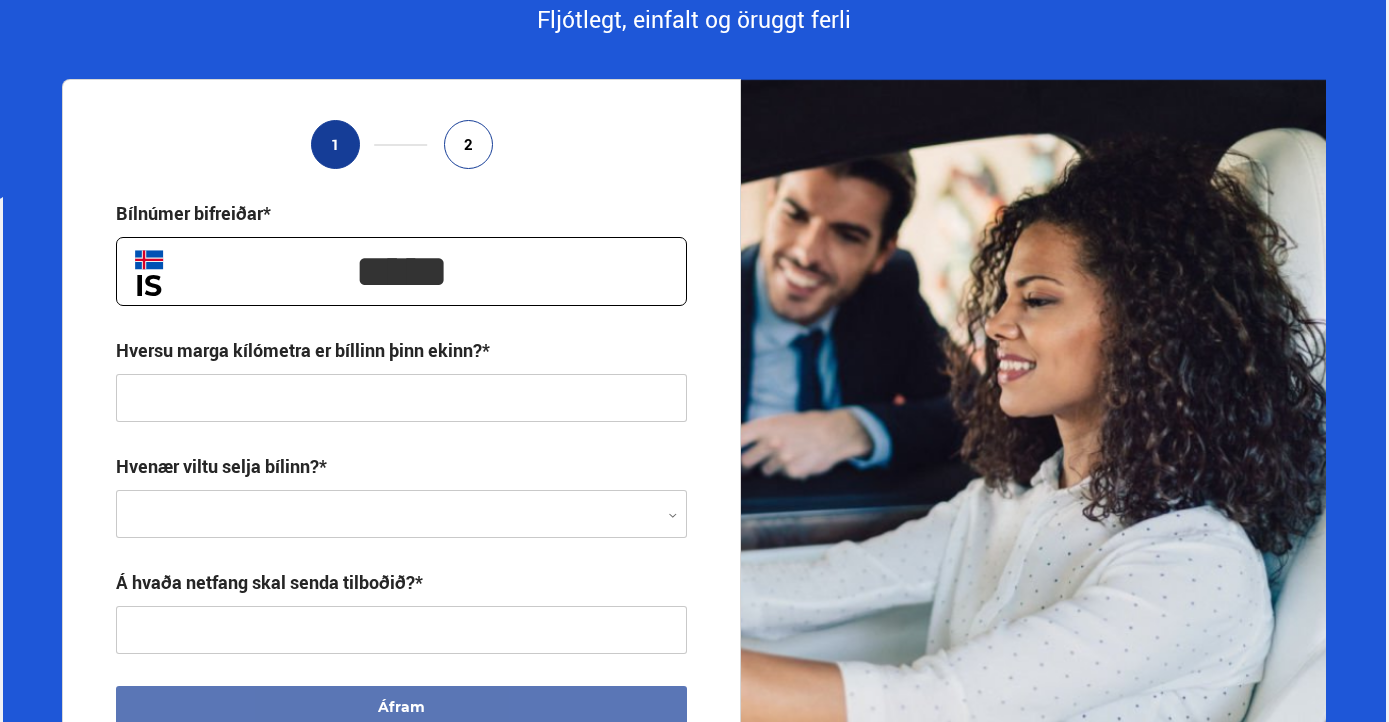 type on "*****" 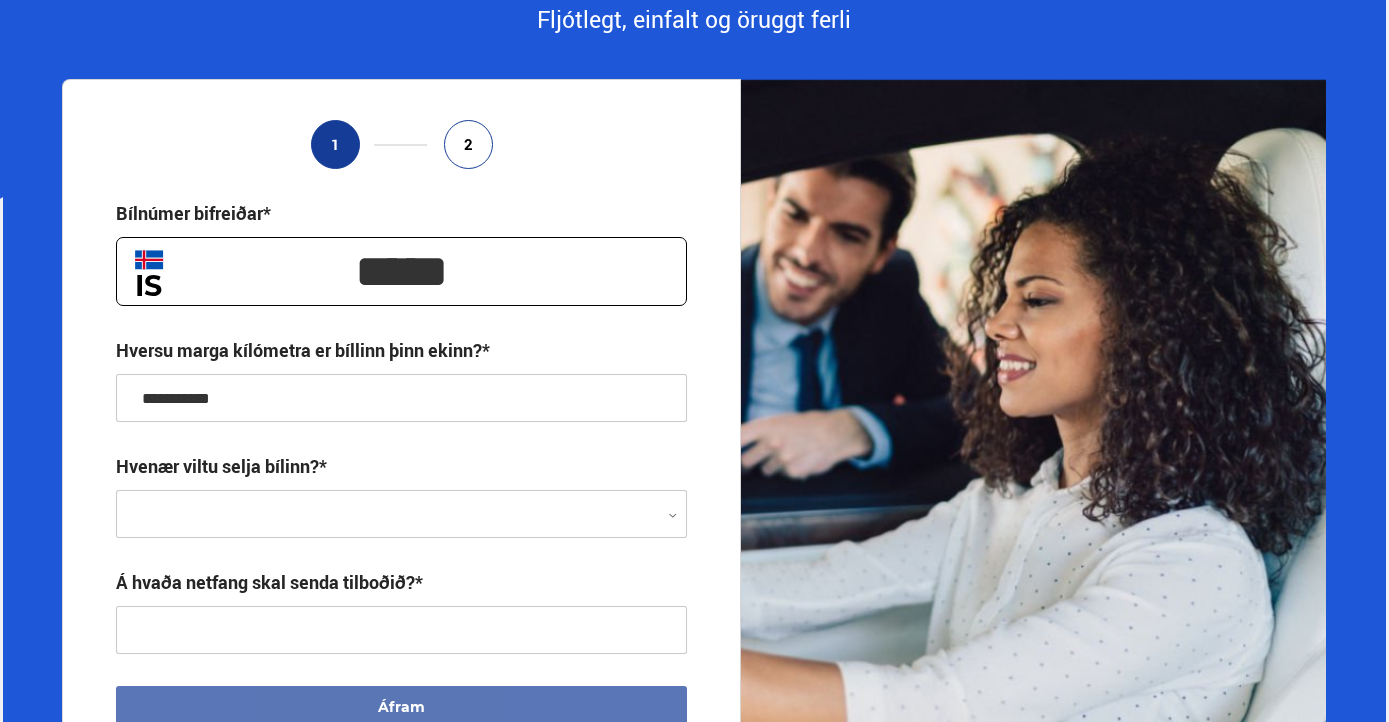 click at bounding box center [401, 515] 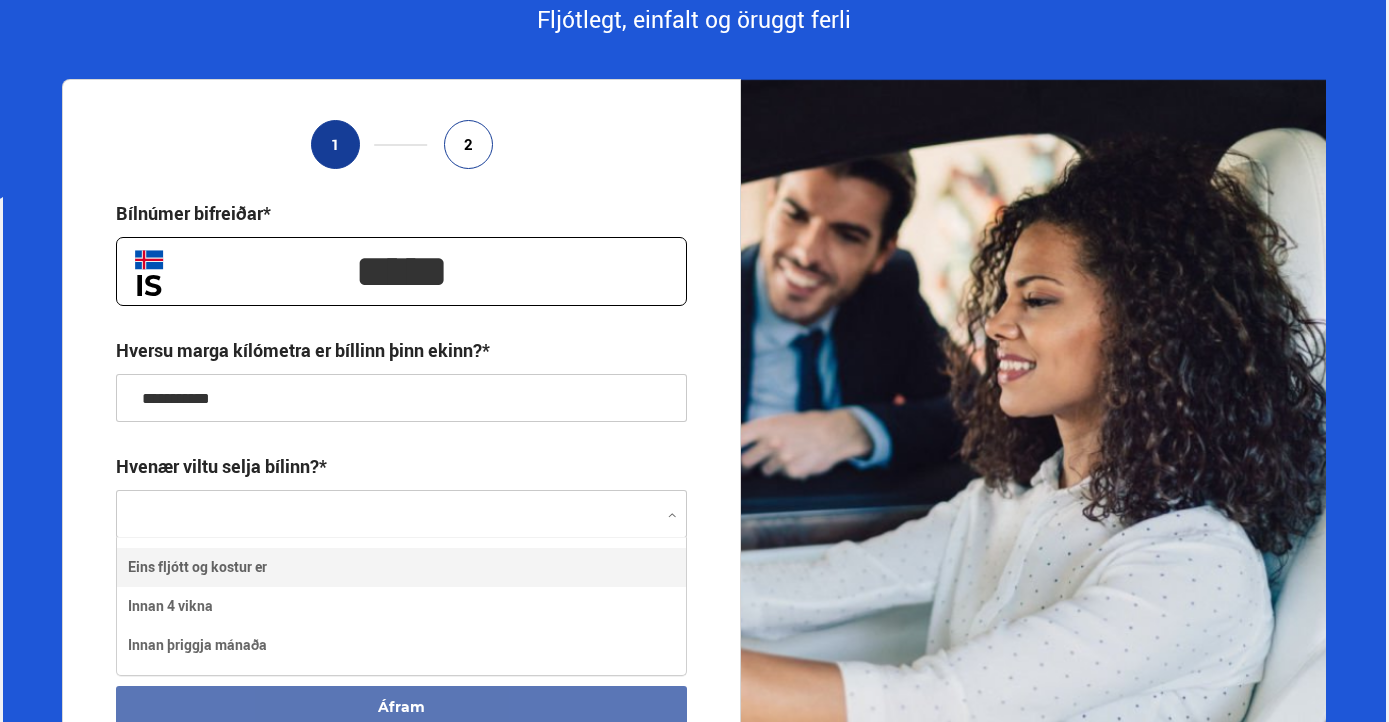 scroll, scrollTop: 138, scrollLeft: 573, axis: both 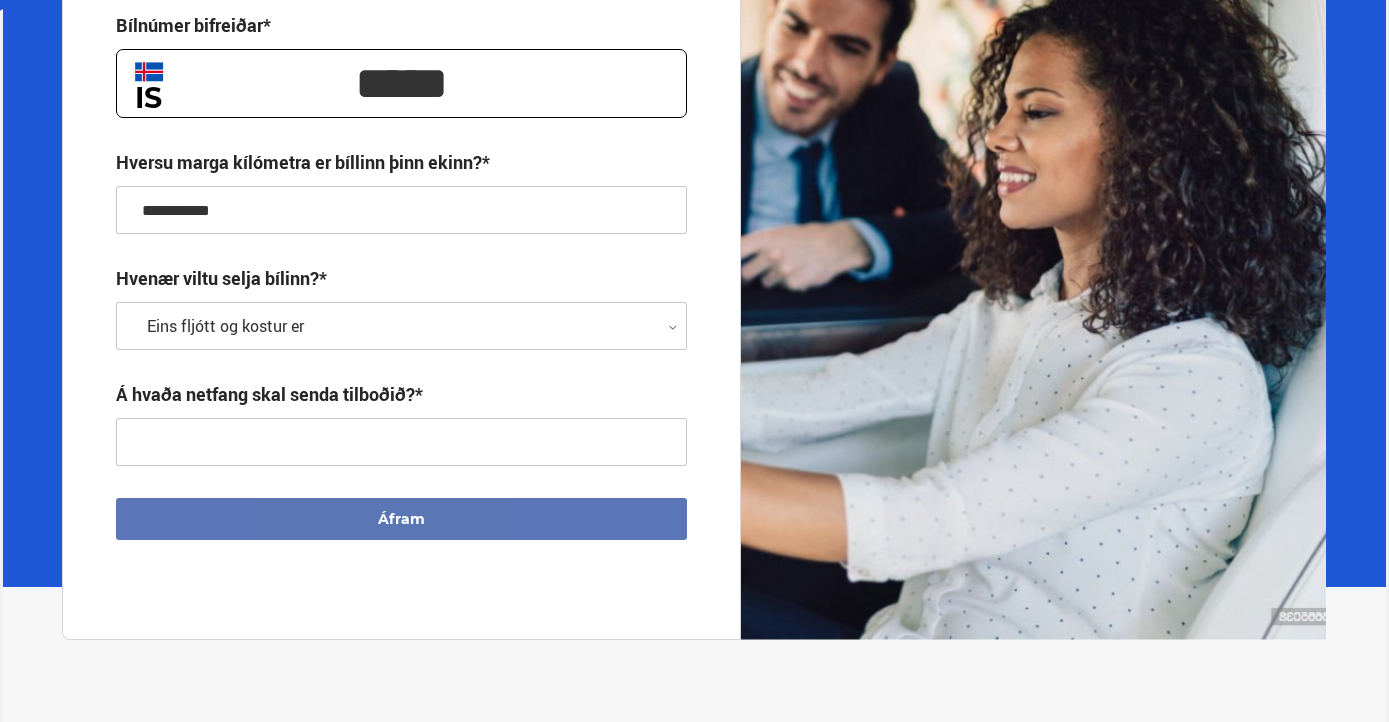 click at bounding box center (401, 442) 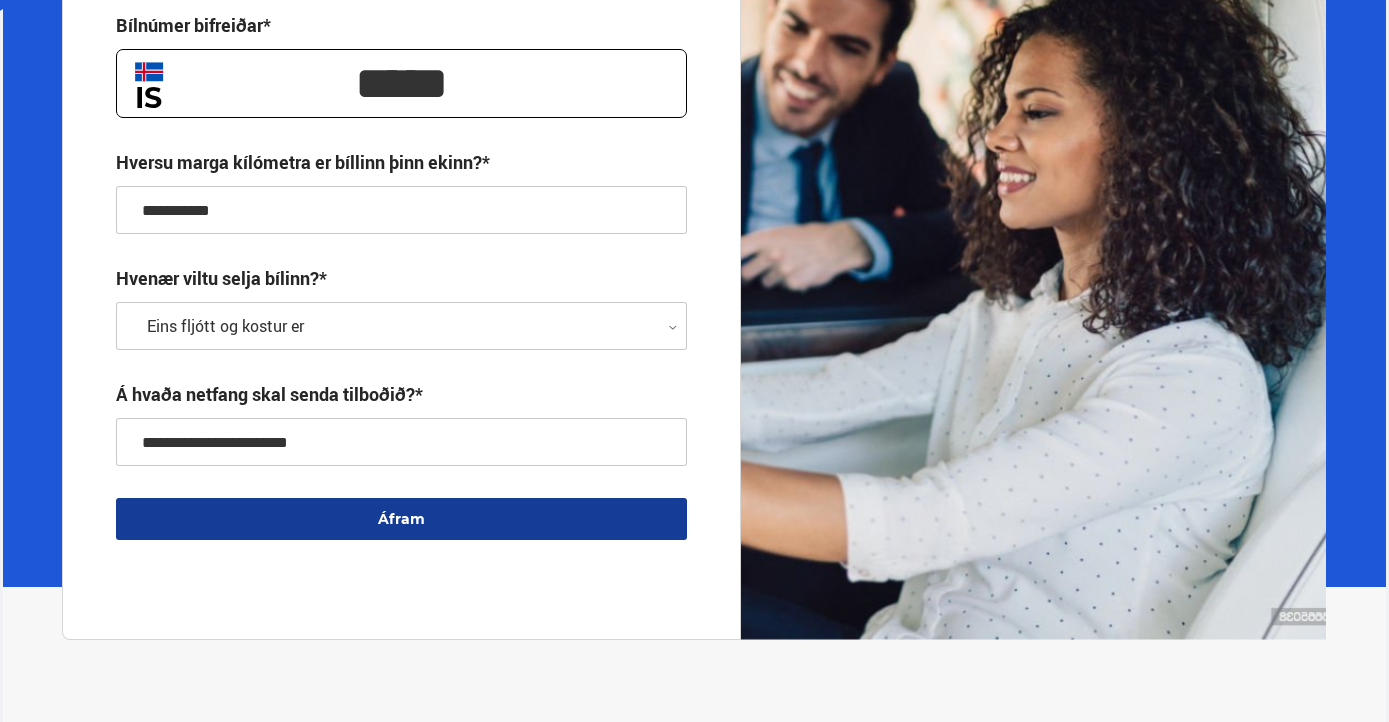 type on "**********" 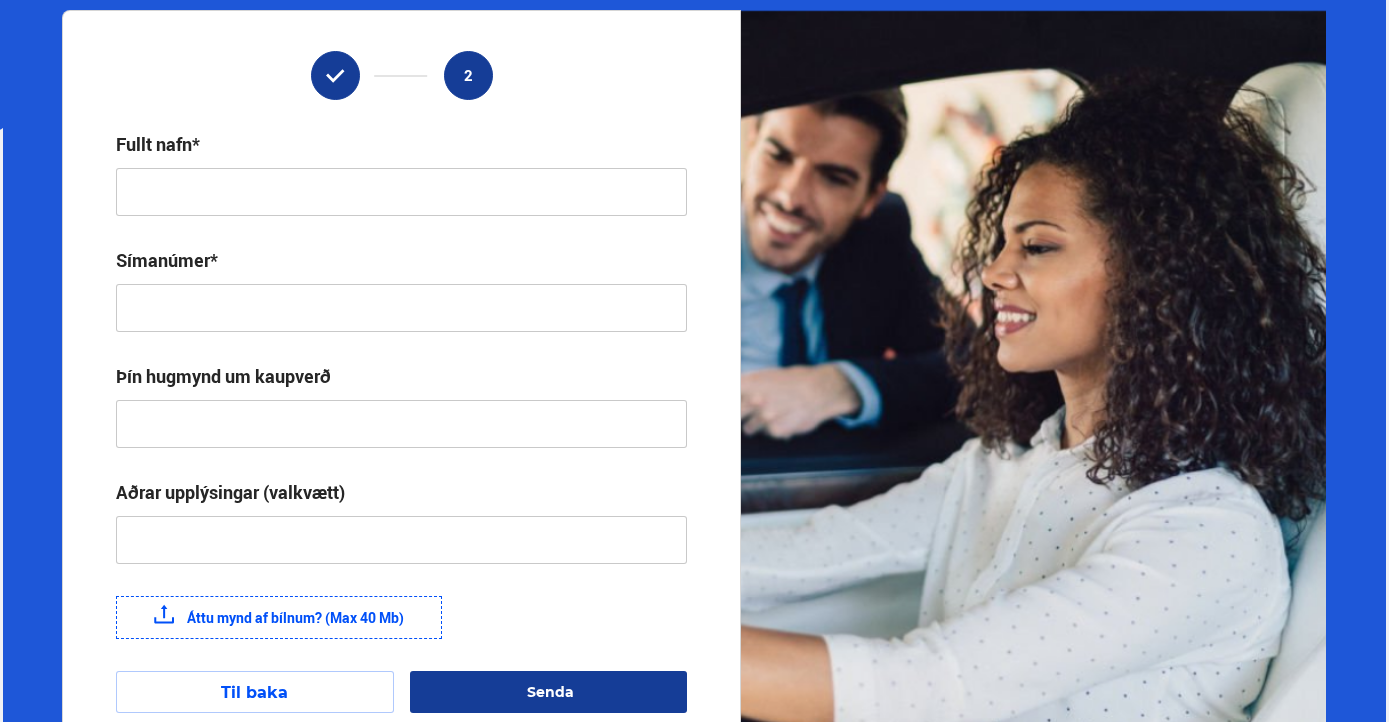 scroll, scrollTop: 307, scrollLeft: 0, axis: vertical 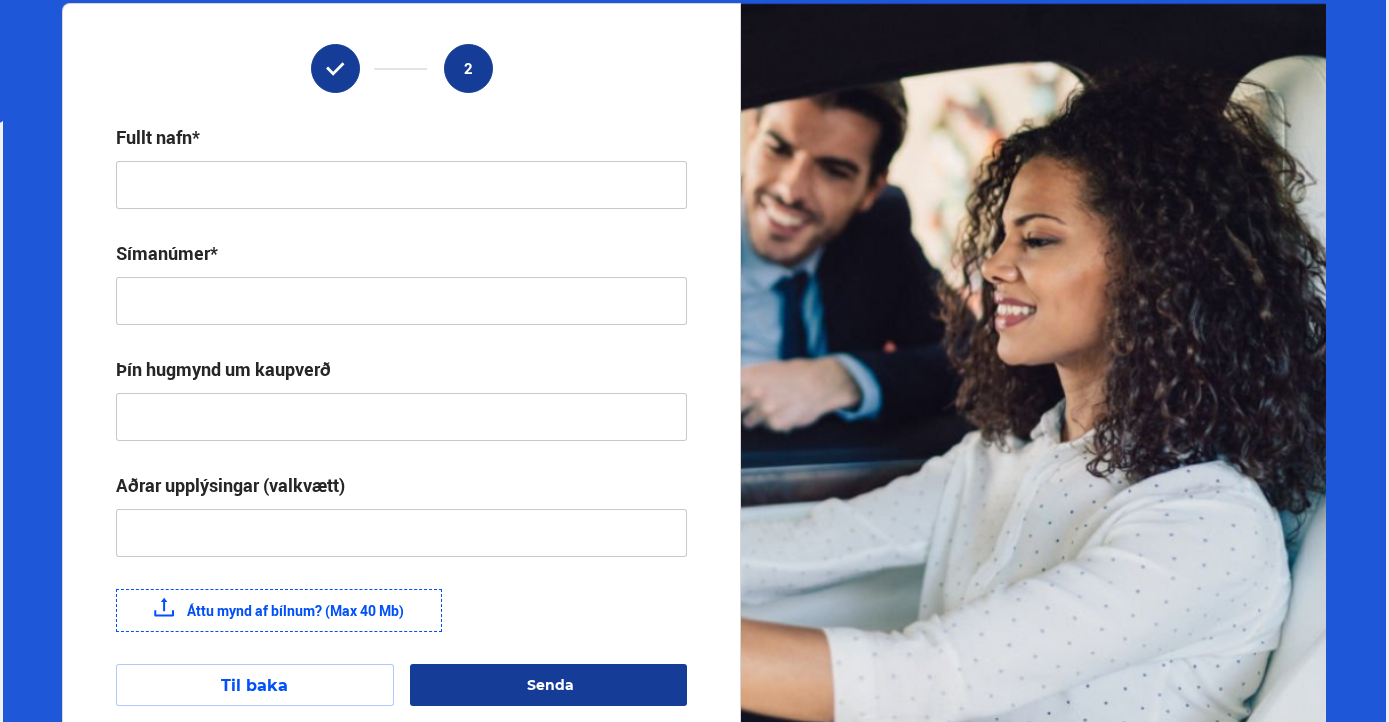click at bounding box center (401, 185) 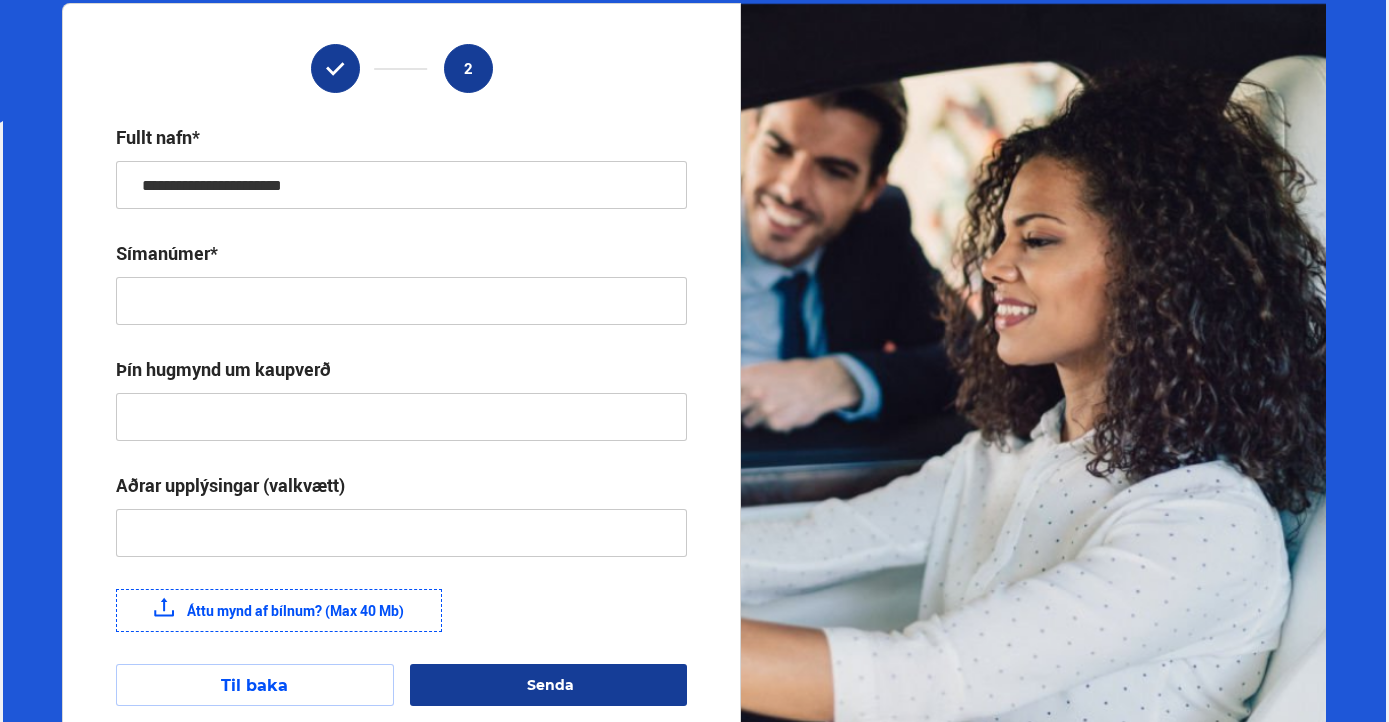 type on "**********" 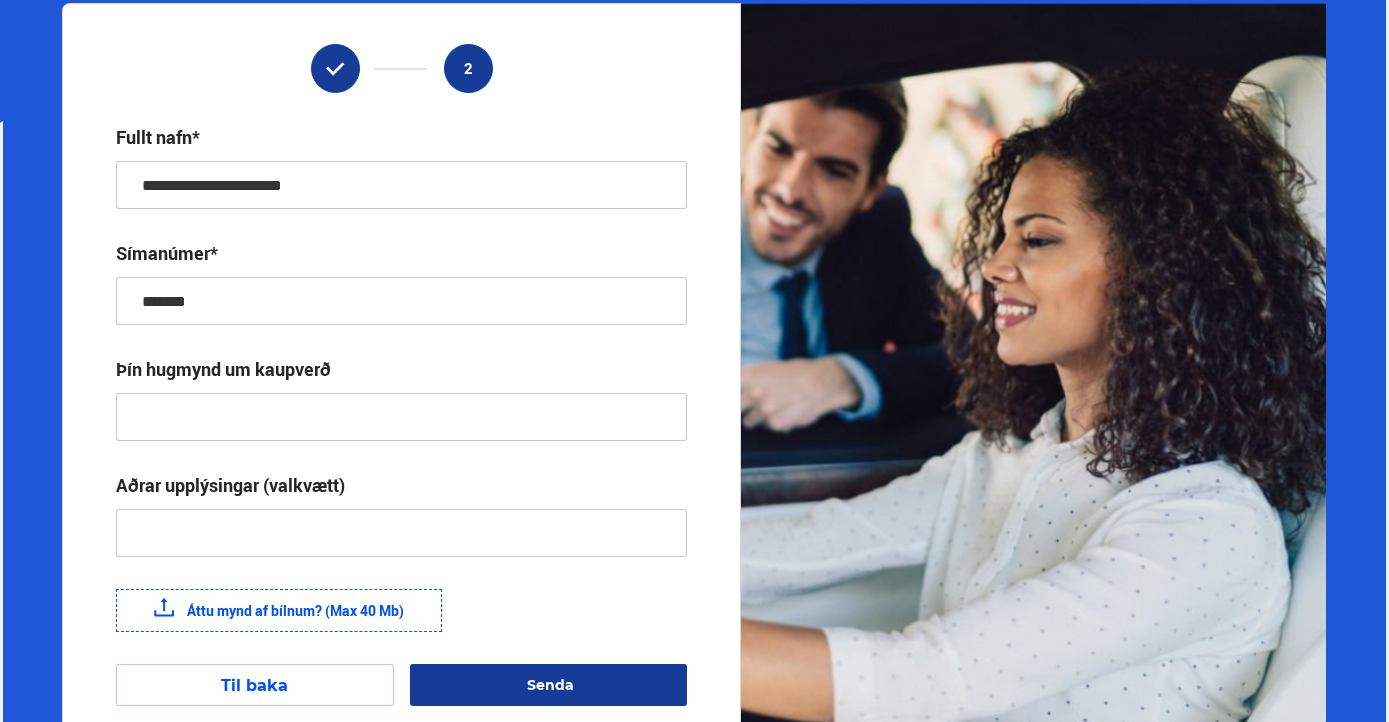 type on "*******" 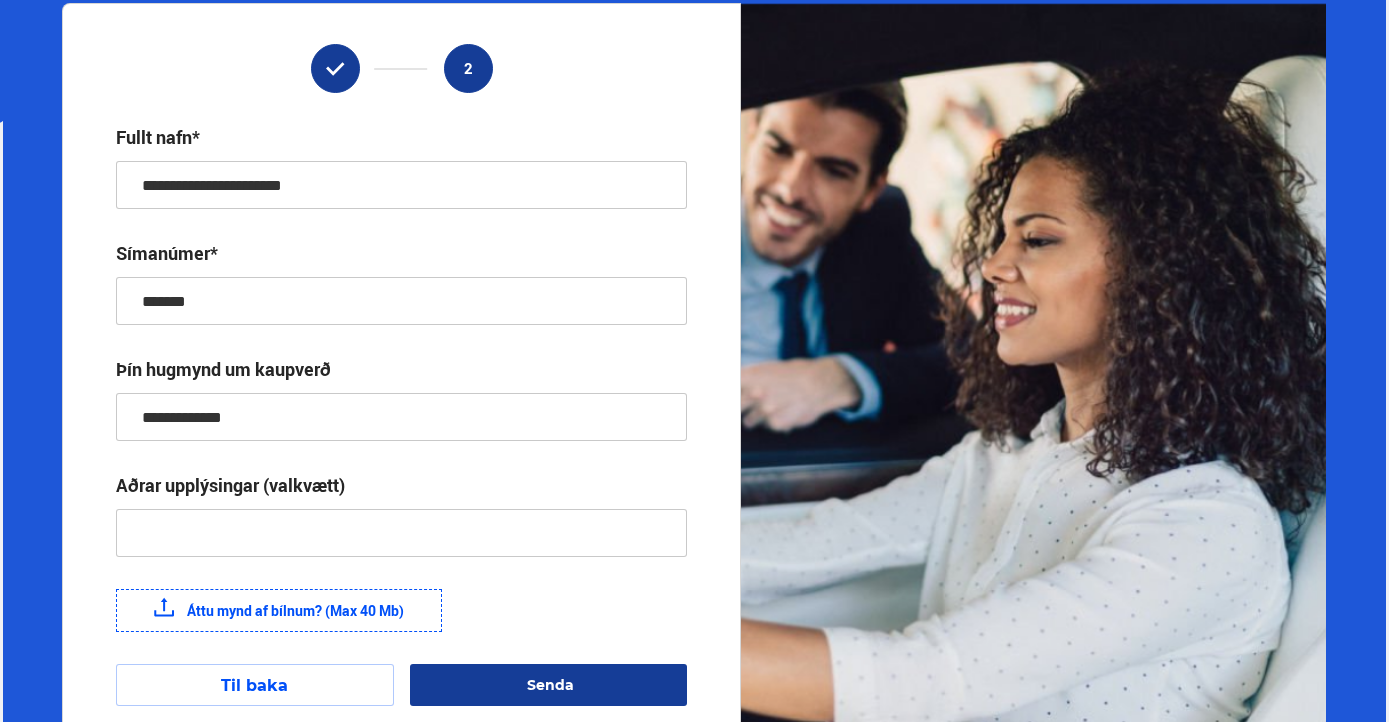 click at bounding box center [401, 533] 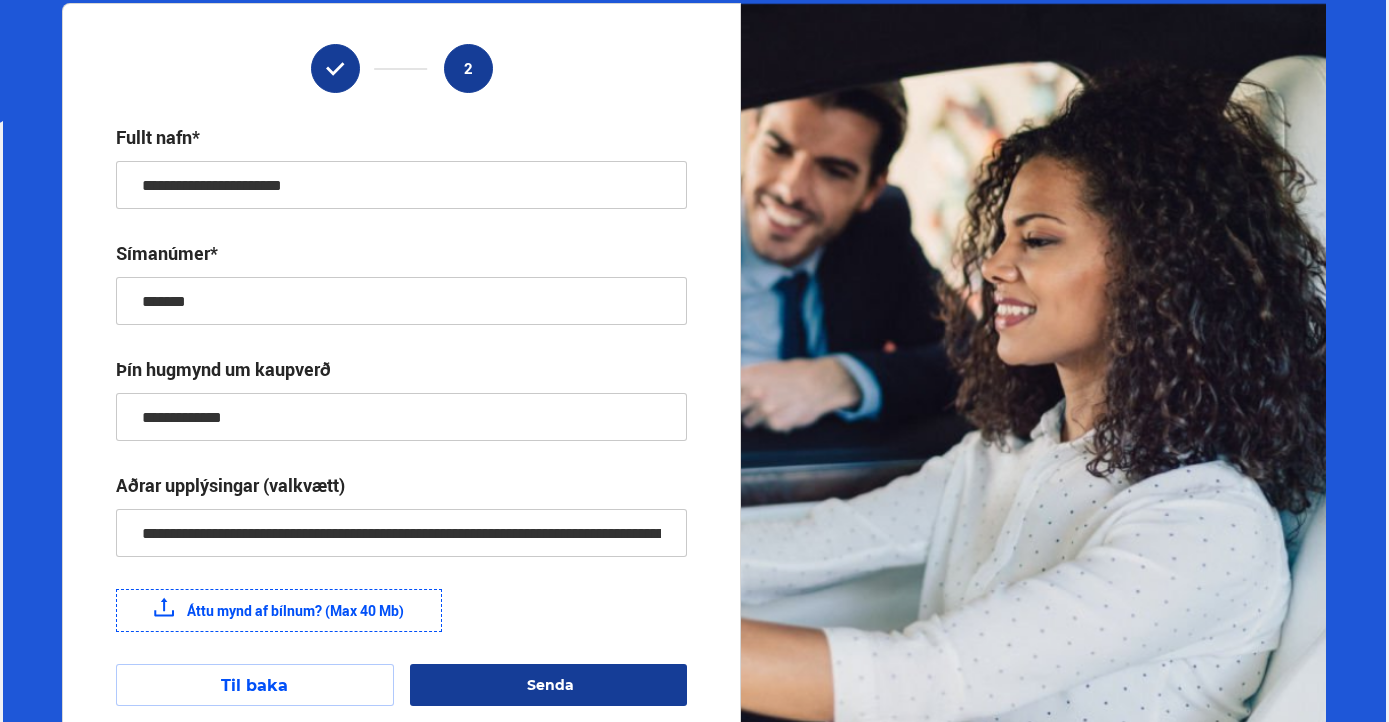 click on "**********" at bounding box center (401, 533) 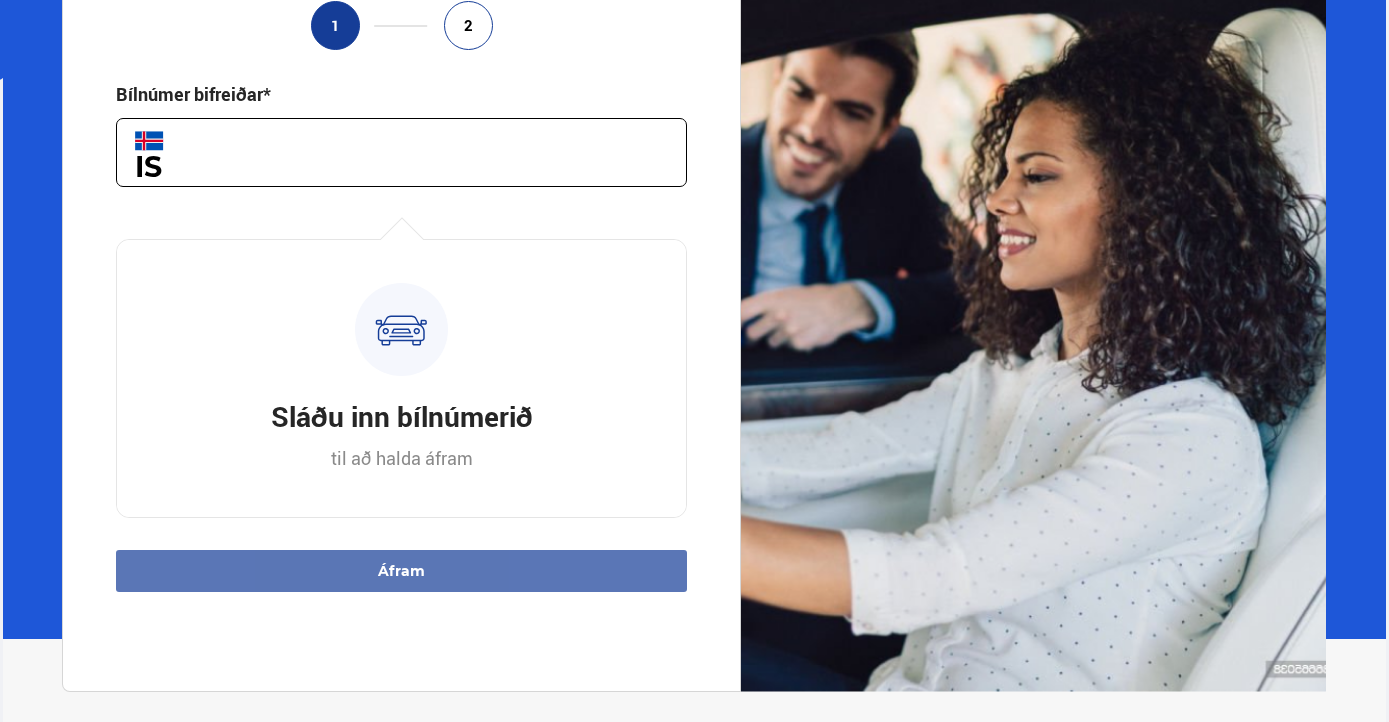 scroll, scrollTop: 143, scrollLeft: 0, axis: vertical 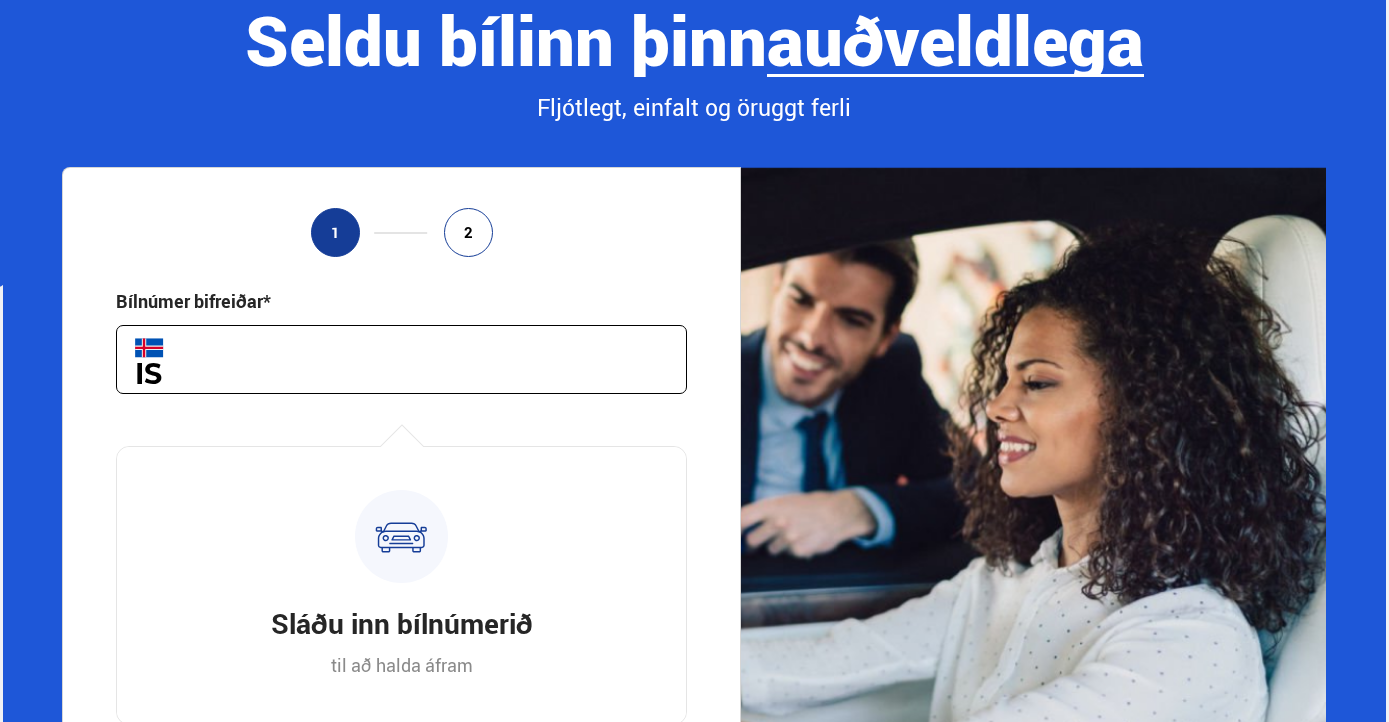 click at bounding box center [401, 359] 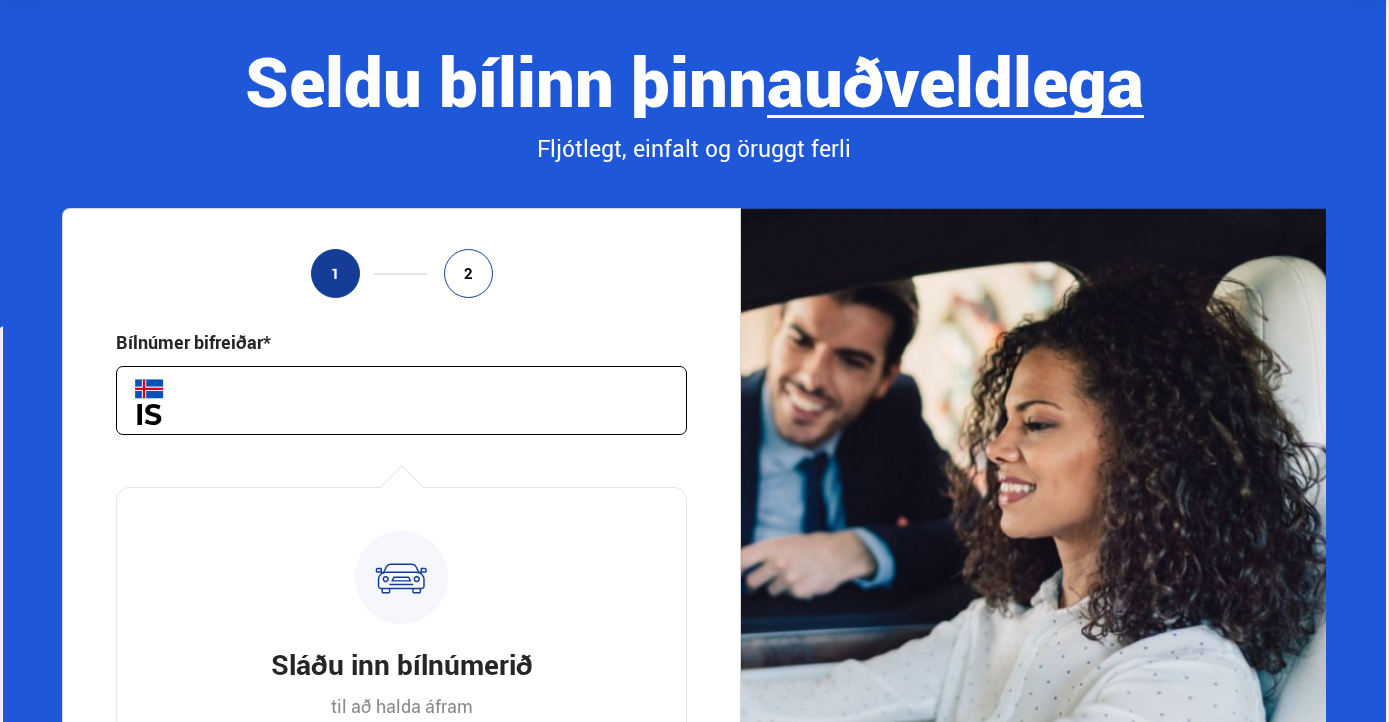 scroll, scrollTop: 96, scrollLeft: 0, axis: vertical 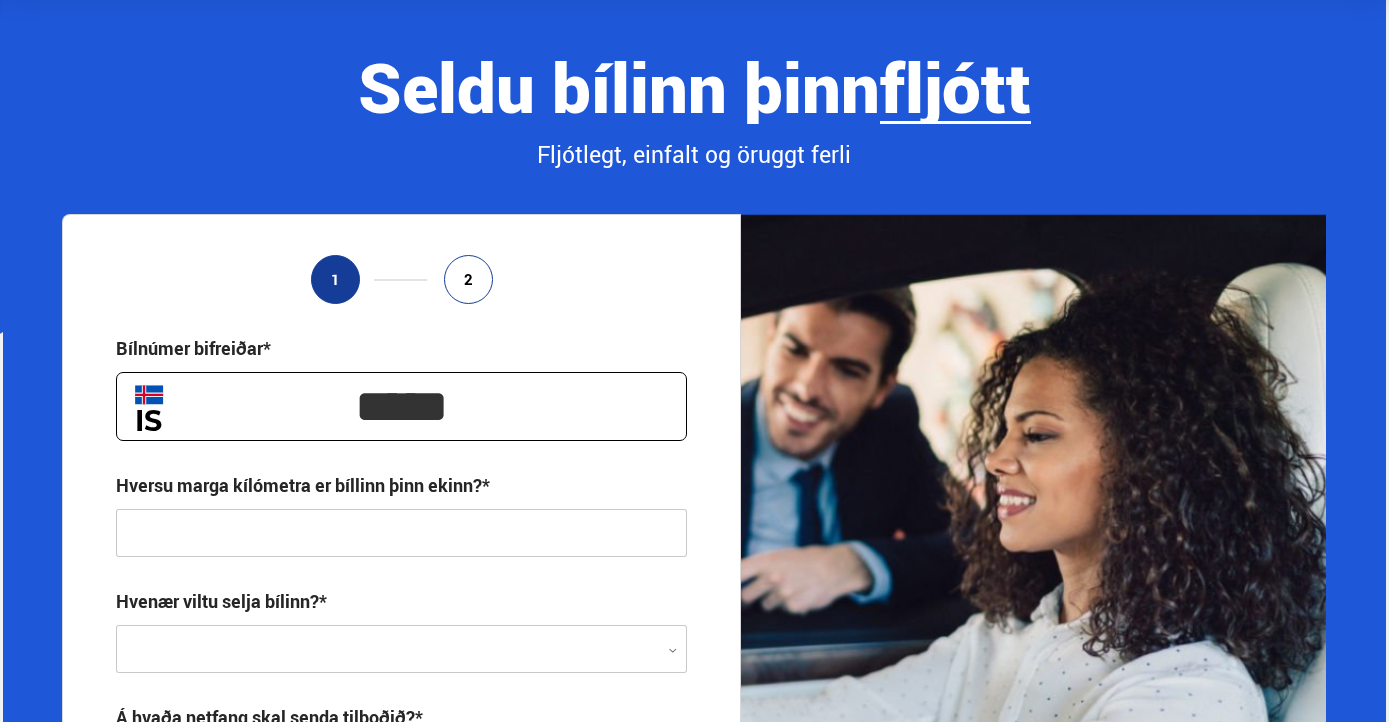type on "*****" 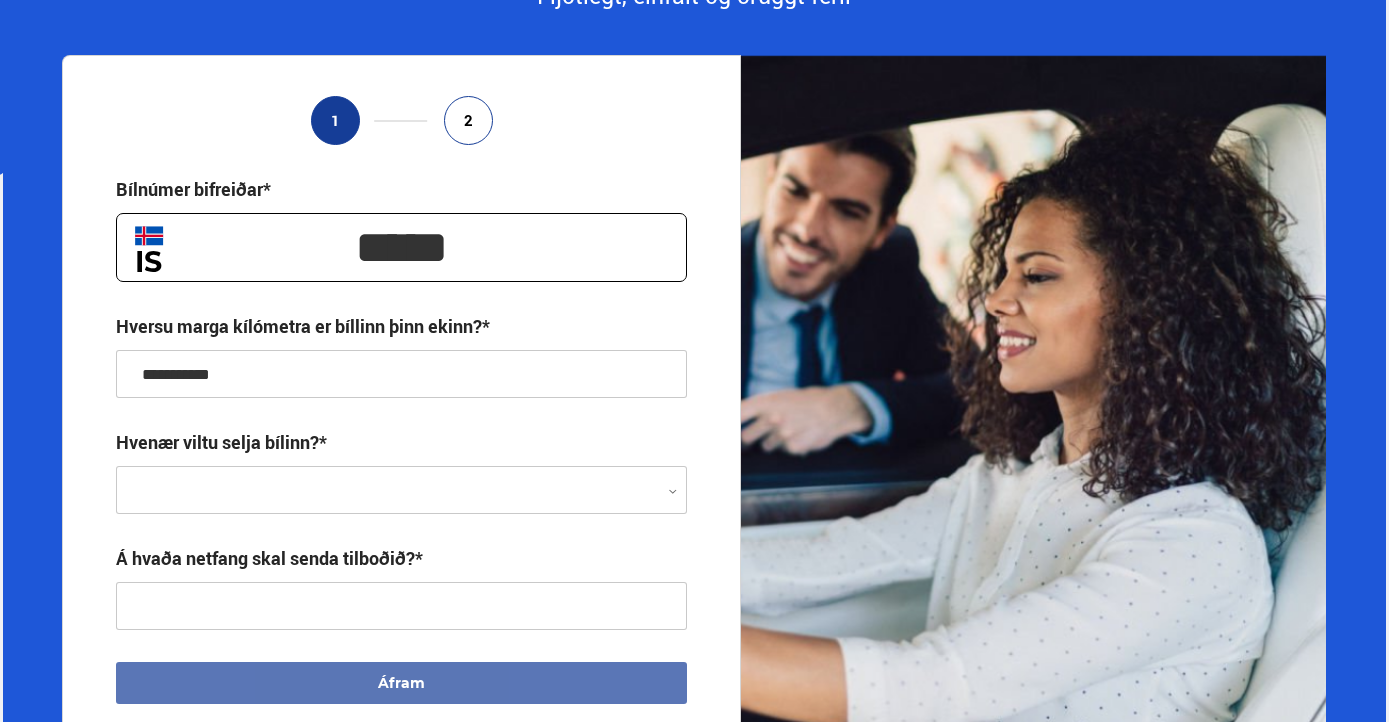 scroll, scrollTop: 267, scrollLeft: 0, axis: vertical 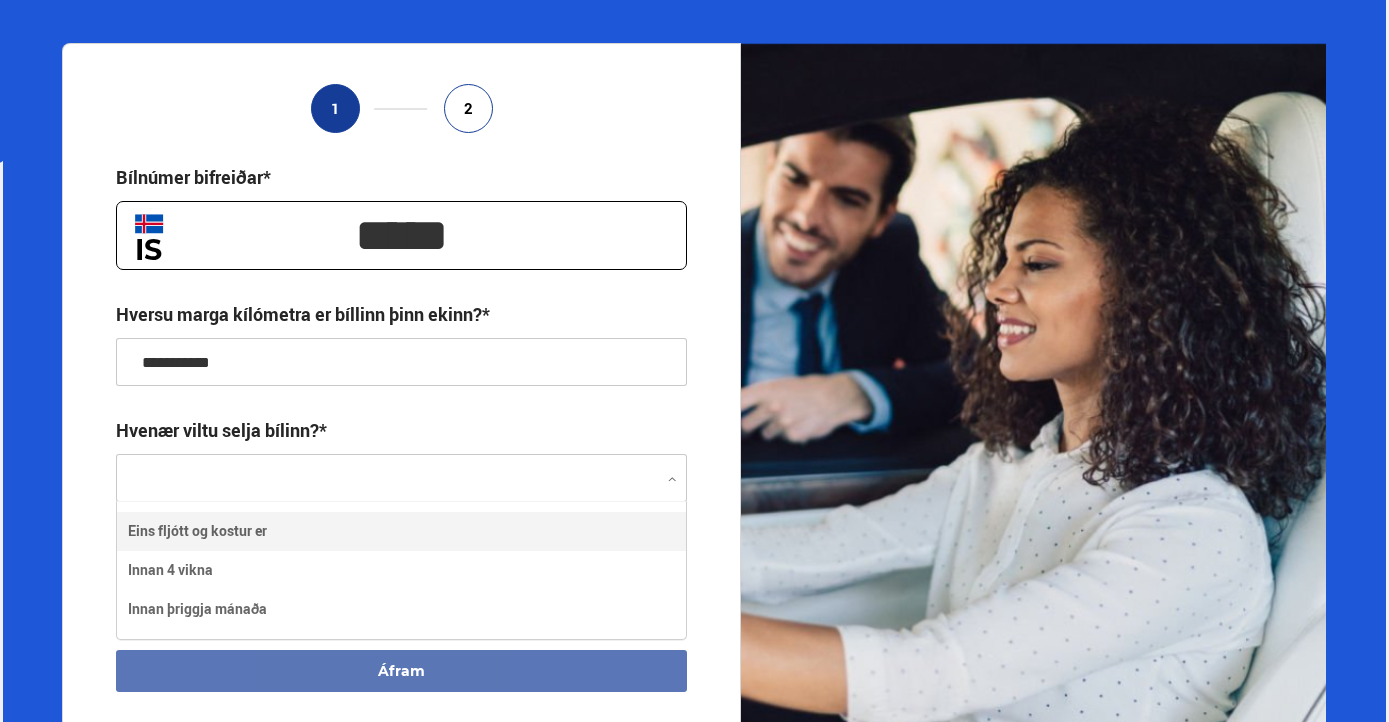 click at bounding box center (401, 479) 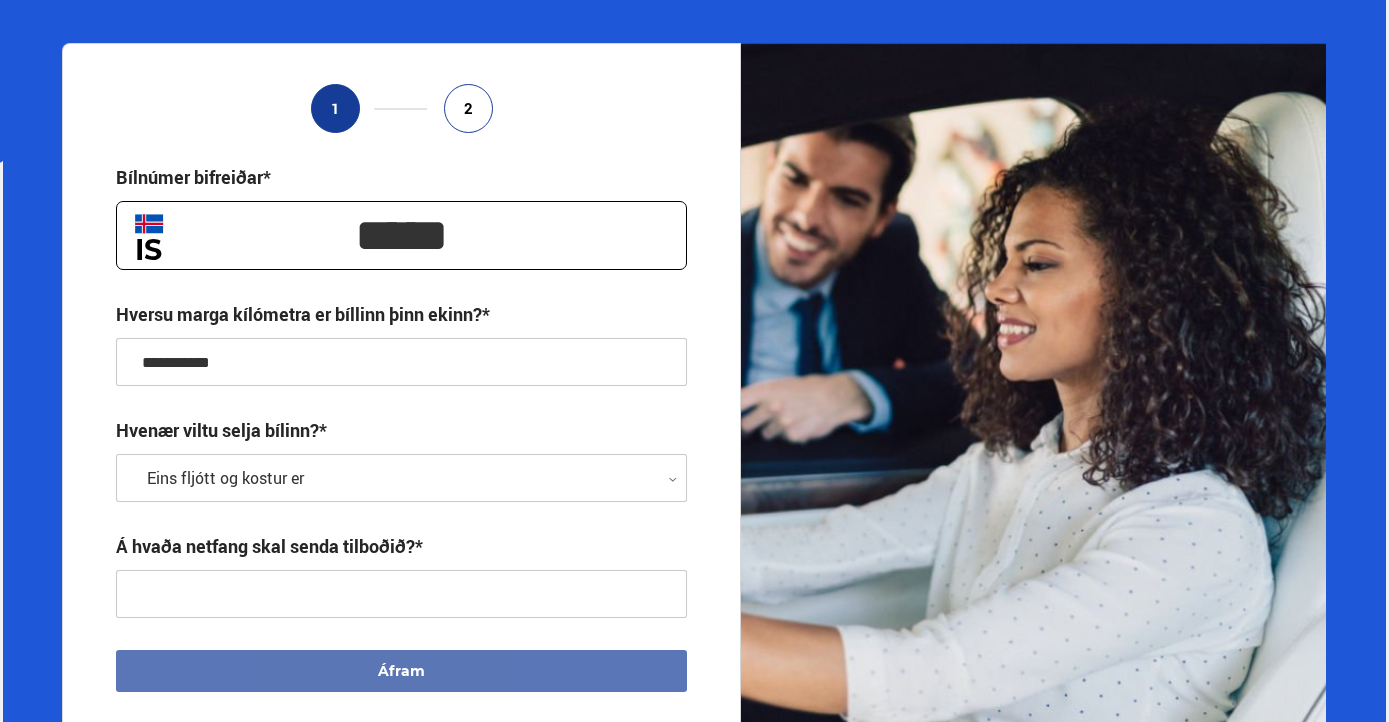 click at bounding box center [401, 594] 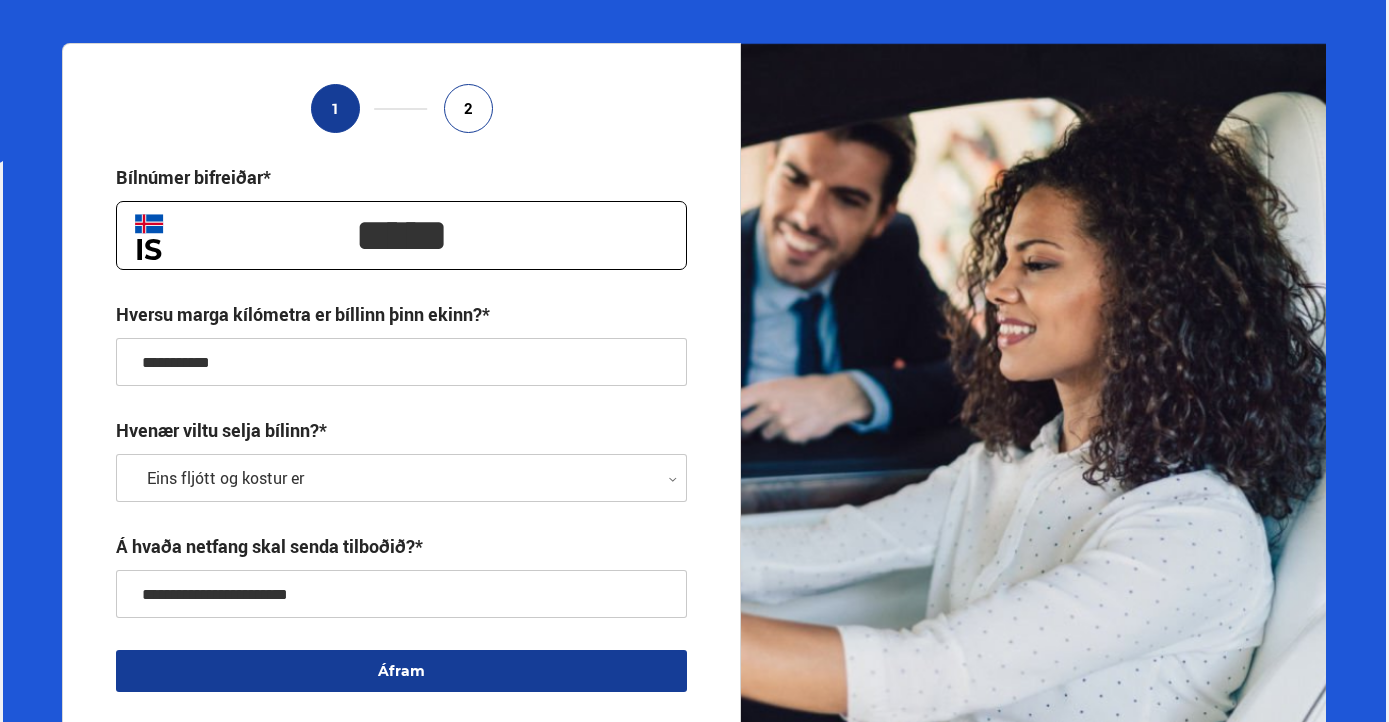 type on "**********" 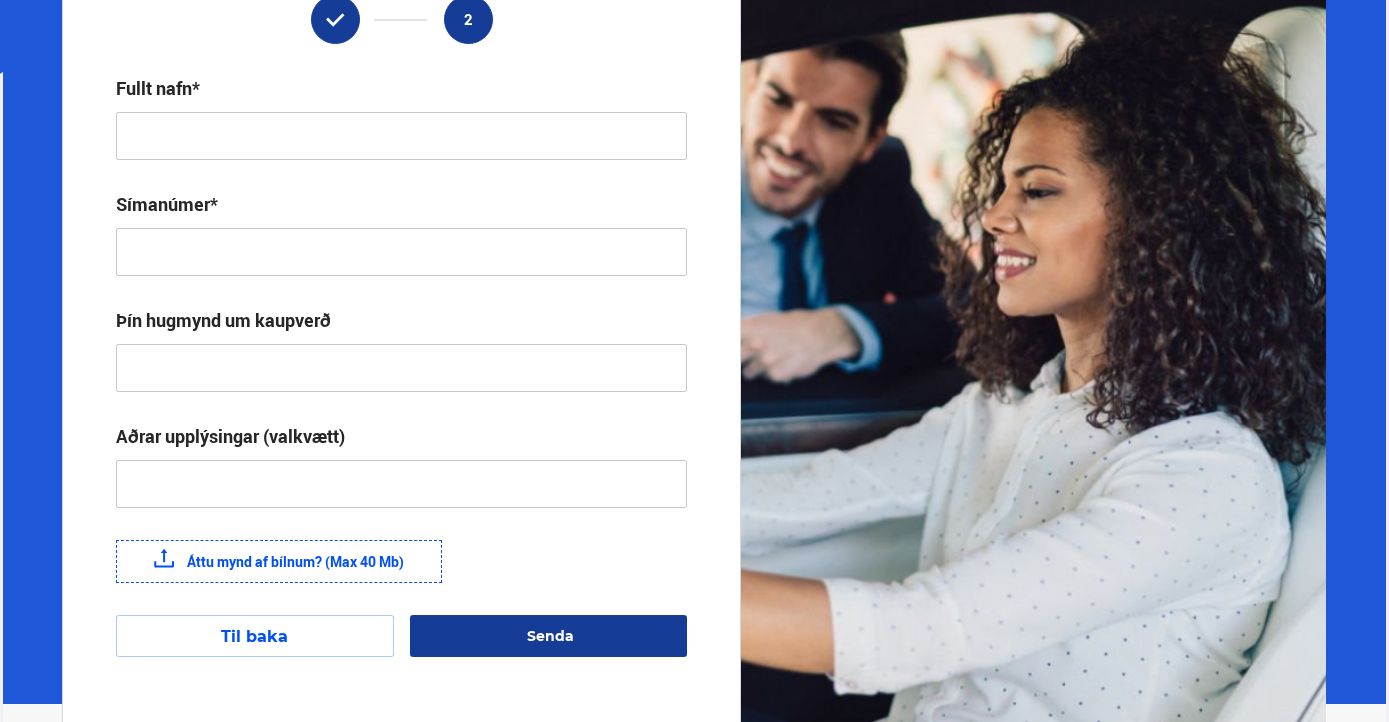 scroll, scrollTop: 354, scrollLeft: 0, axis: vertical 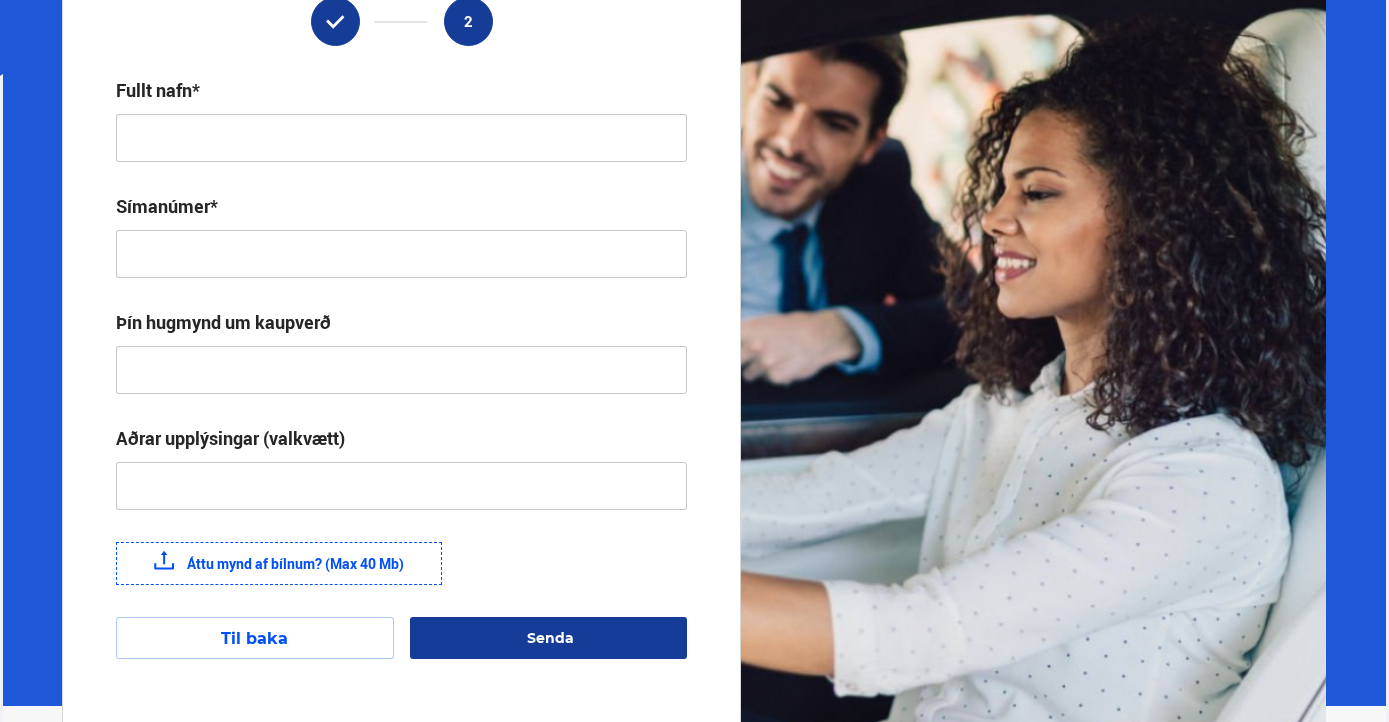 click at bounding box center [401, 138] 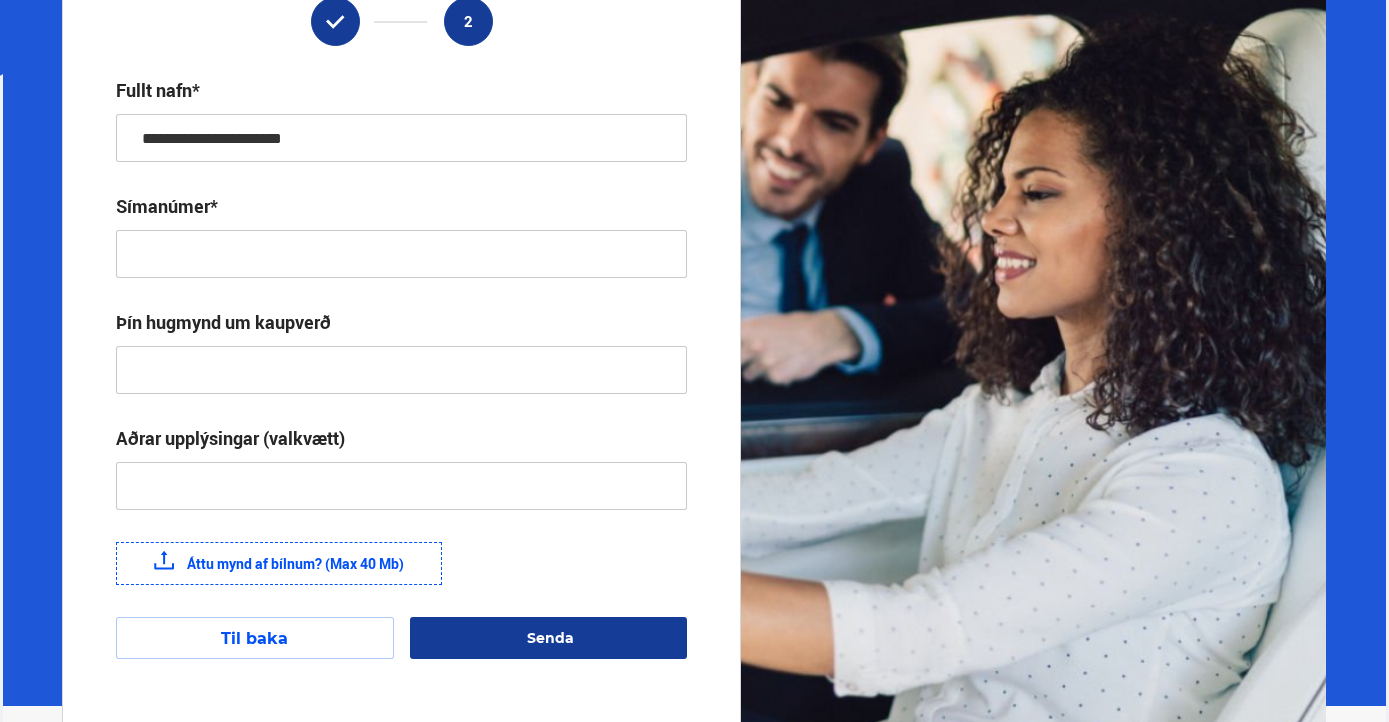 type on "**********" 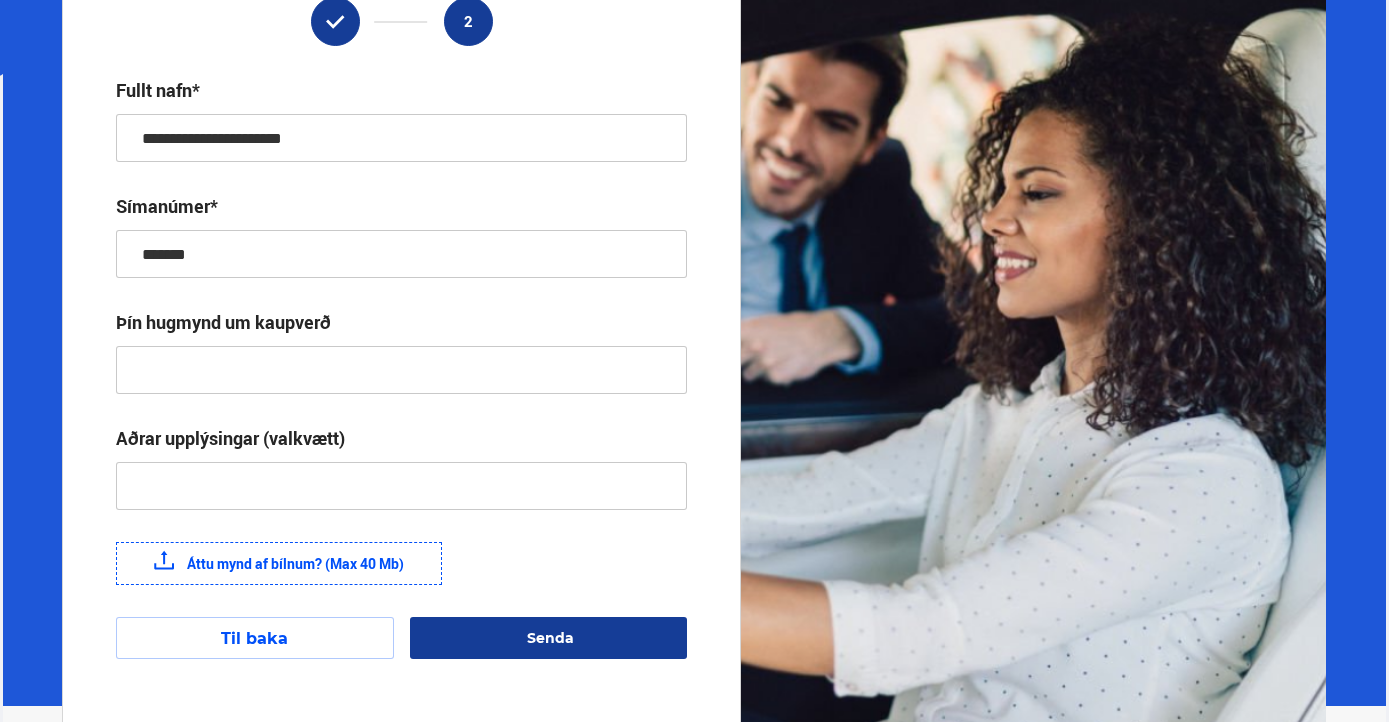 type on "*******" 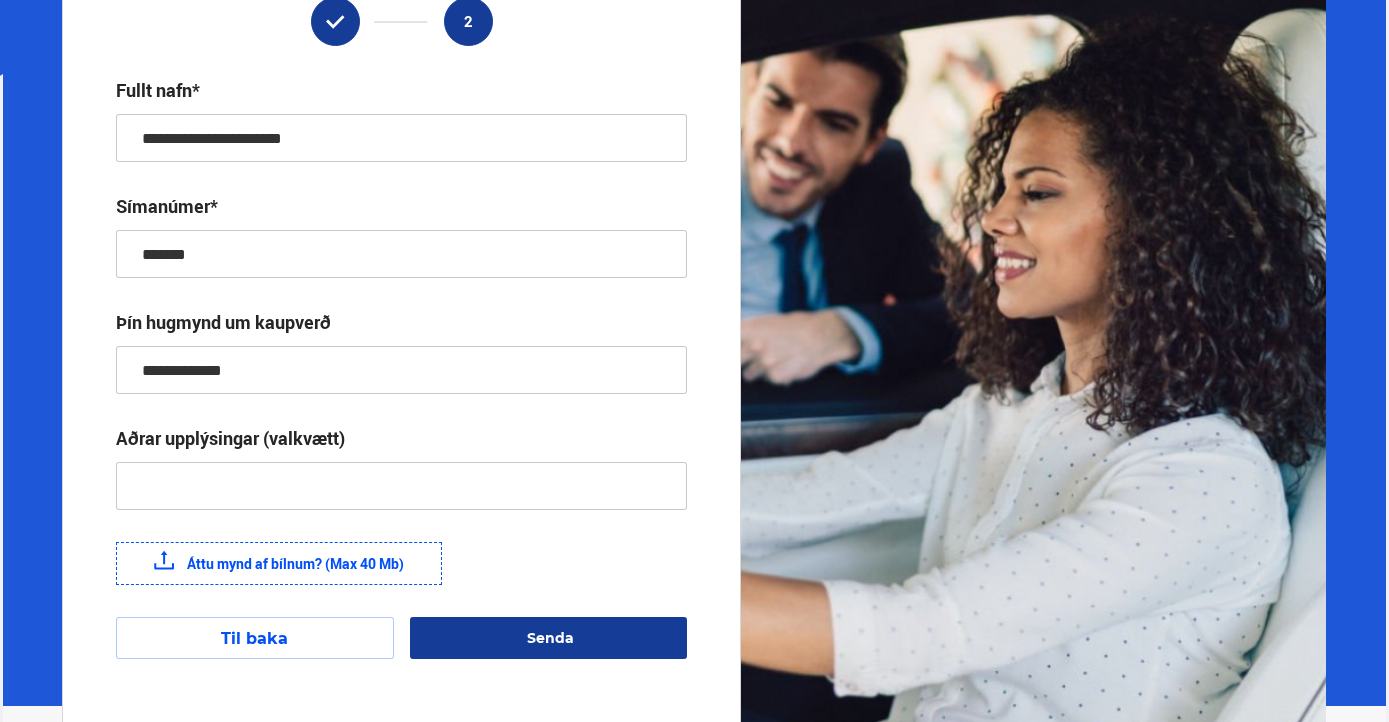 click at bounding box center [401, 486] 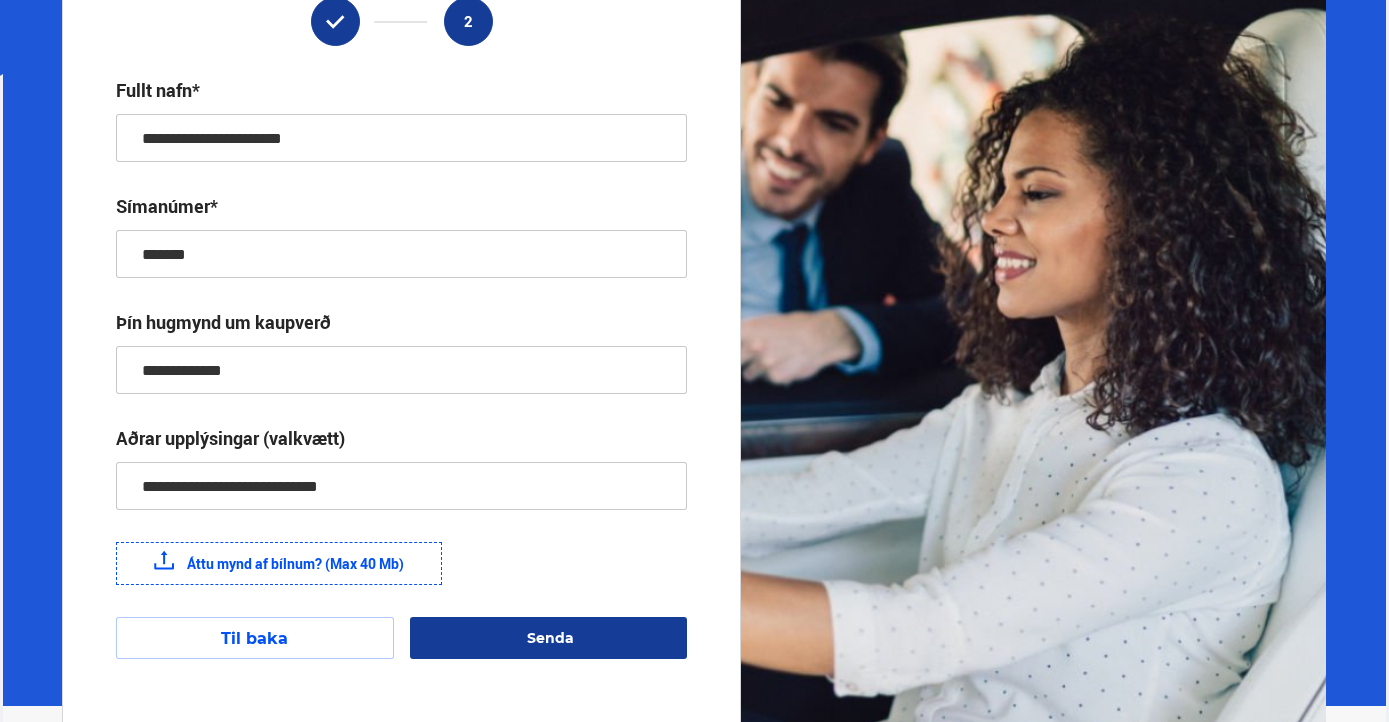click on "**********" at bounding box center (401, 486) 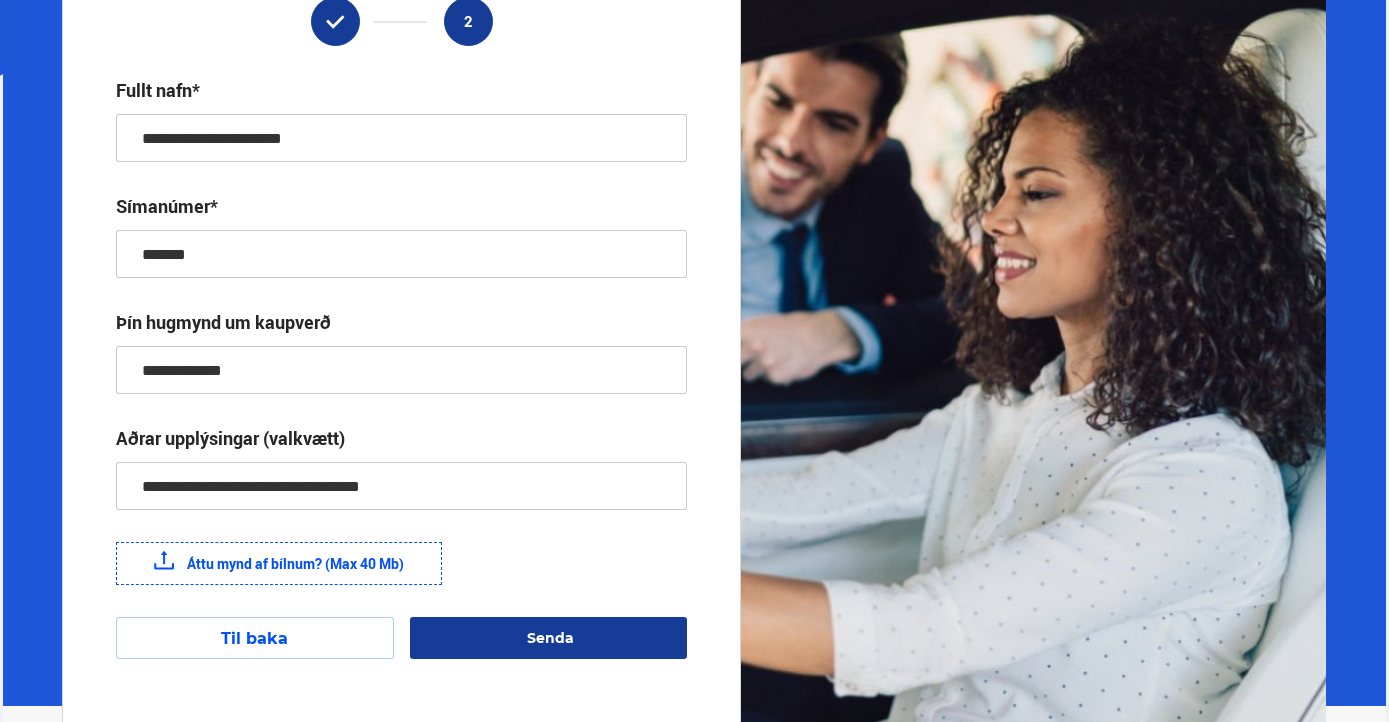 click on "**********" at bounding box center [401, 486] 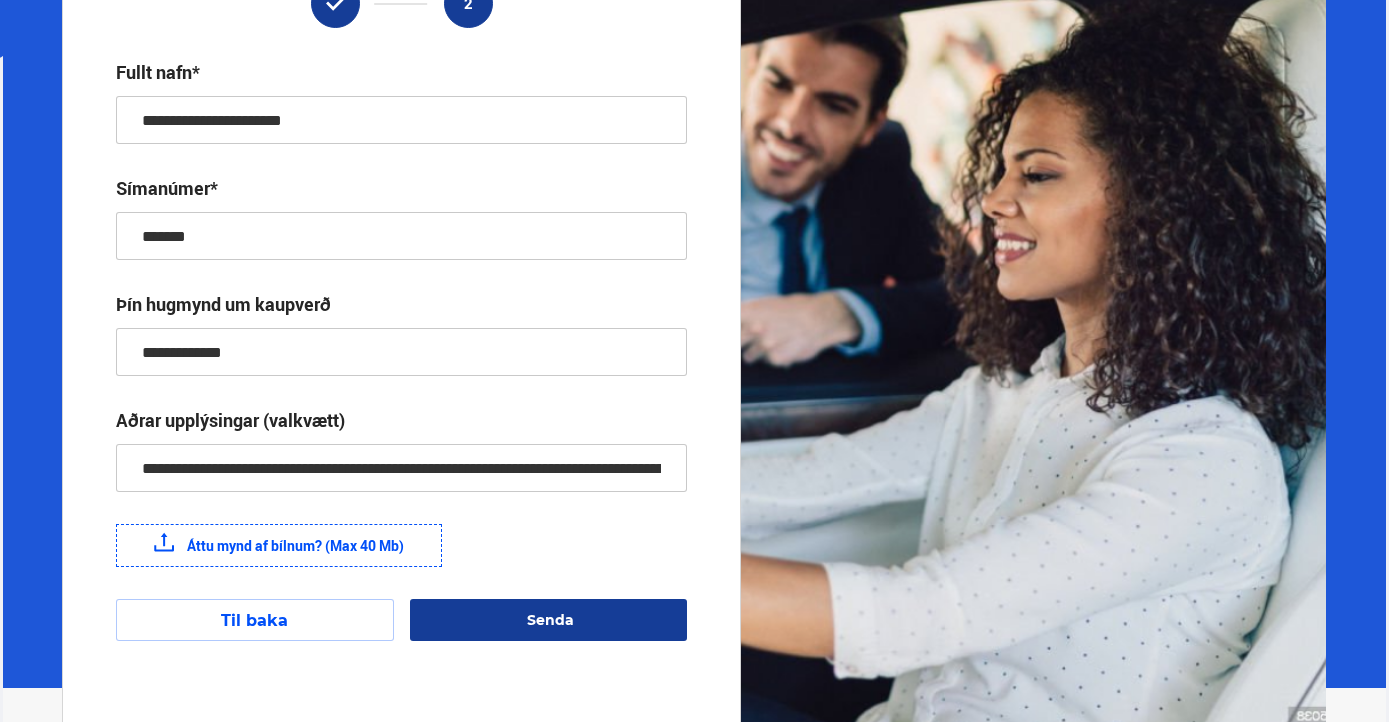 scroll, scrollTop: 381, scrollLeft: 0, axis: vertical 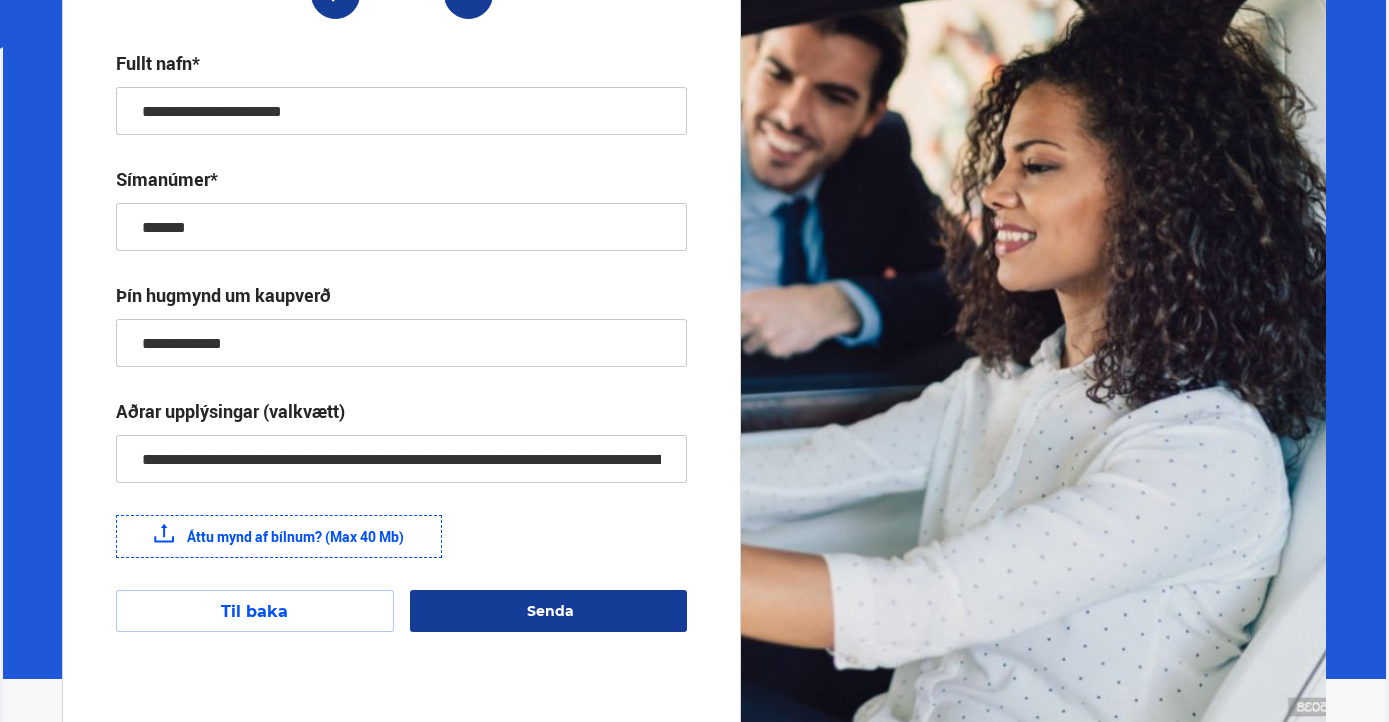 type on "**********" 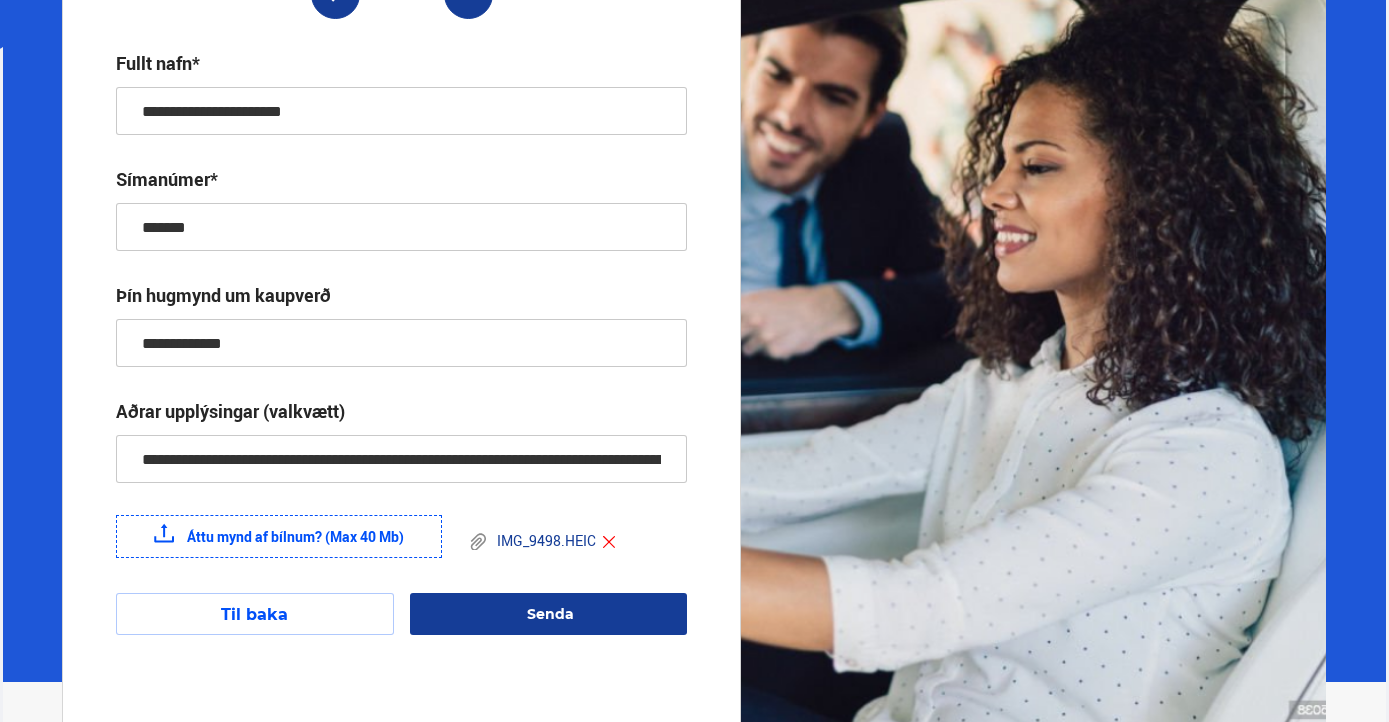 click on "Áttu mynd af bílnum? (Max 40 Mb)" at bounding box center (279, 536) 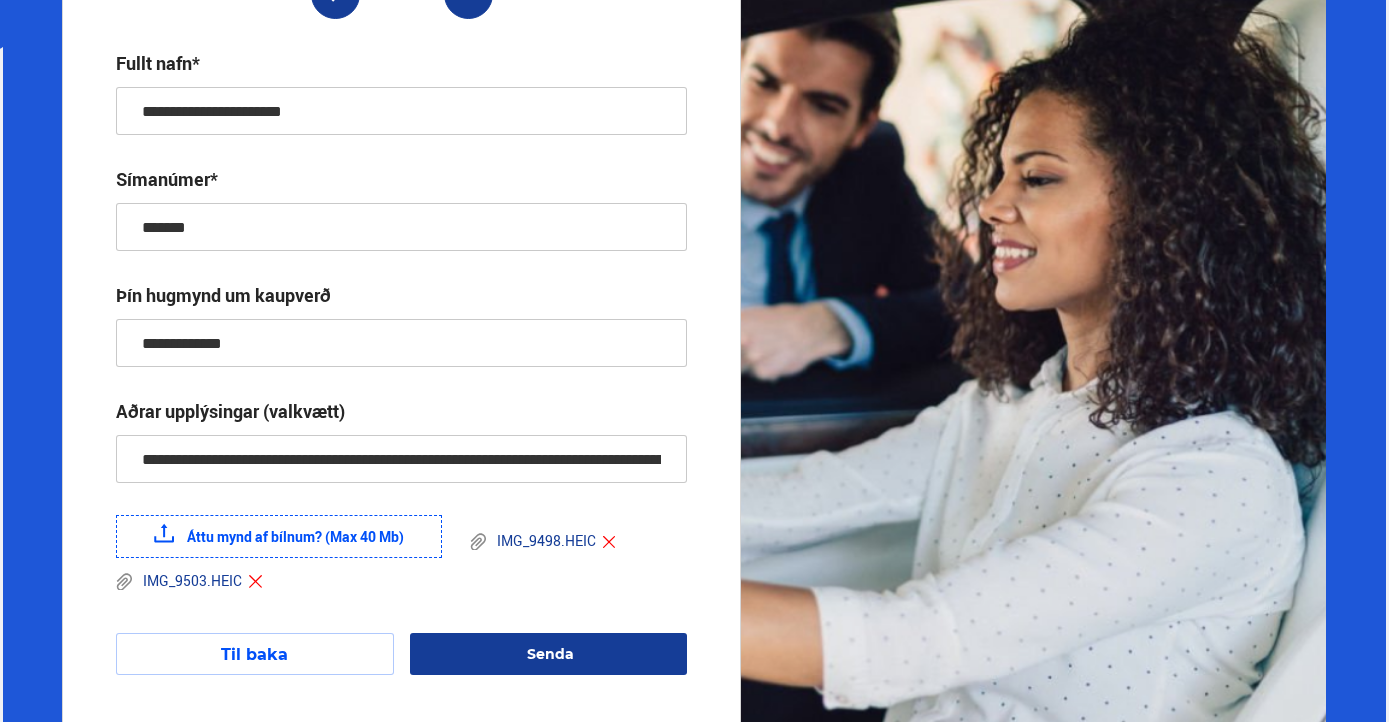 click on "Senda" at bounding box center (548, 654) 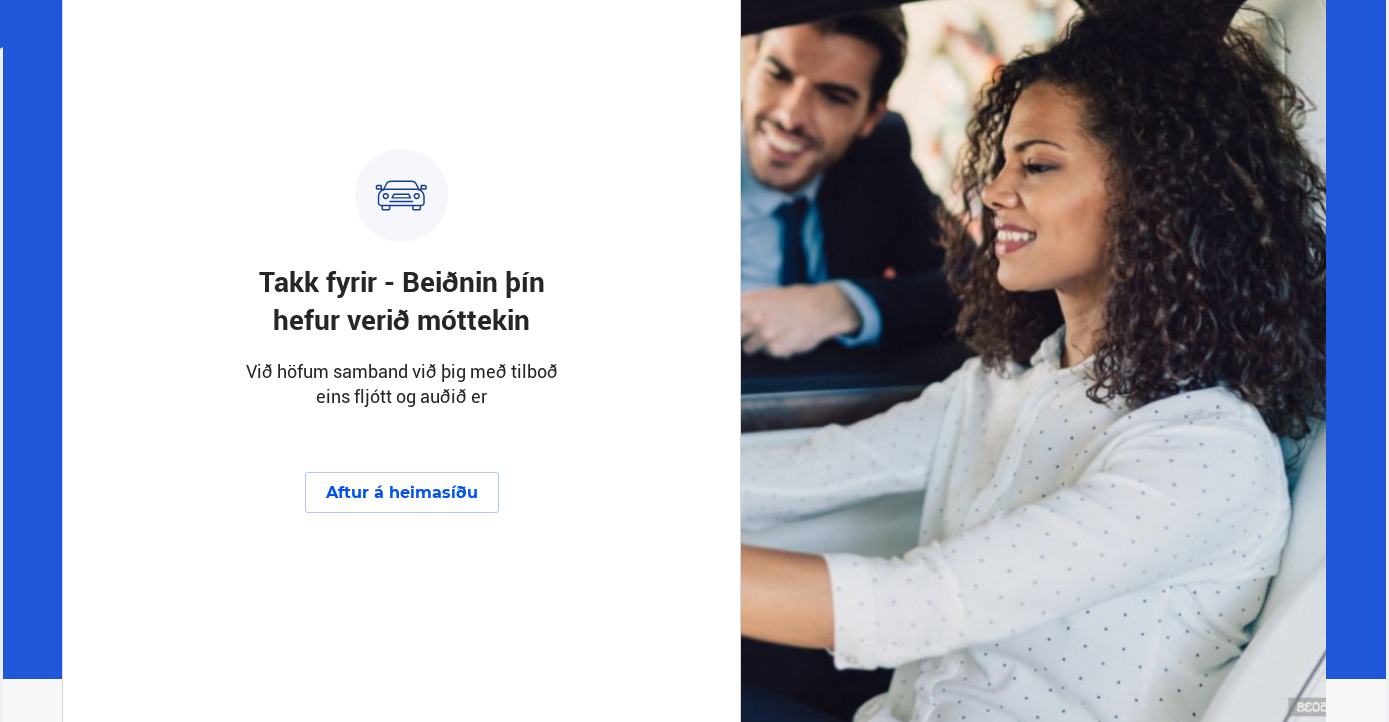 click on "Aftur á heimasíðu" at bounding box center (402, 492) 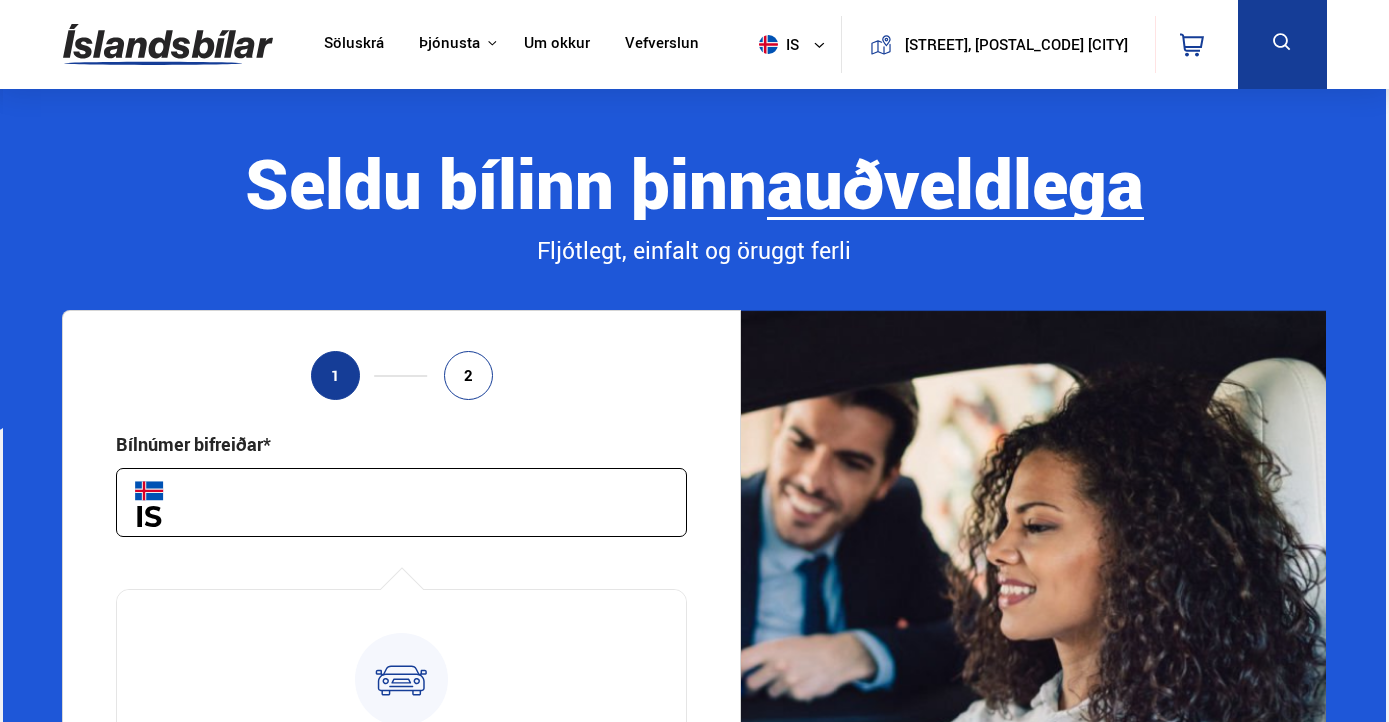 scroll, scrollTop: 0, scrollLeft: 0, axis: both 